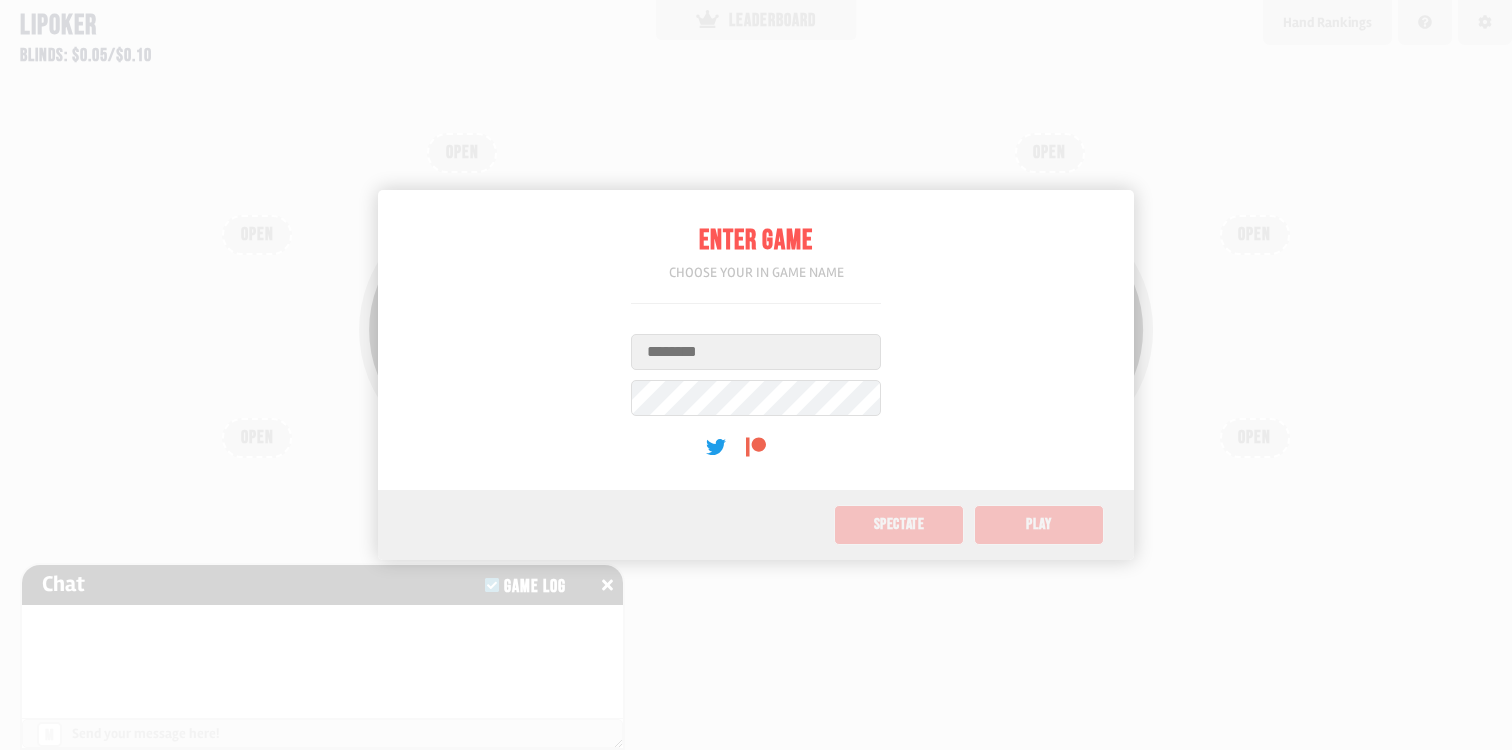scroll, scrollTop: 0, scrollLeft: 0, axis: both 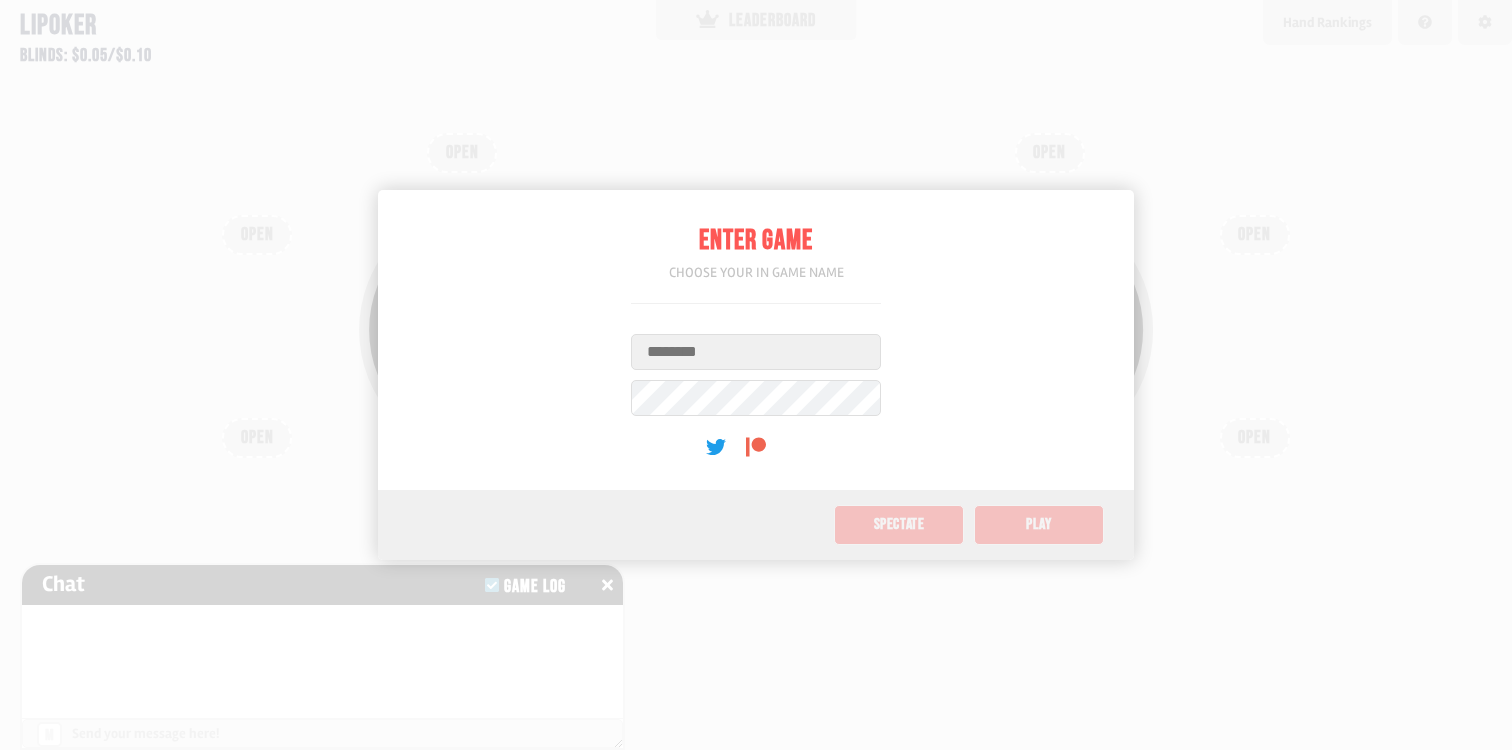 click on "Username" at bounding box center (756, 352) 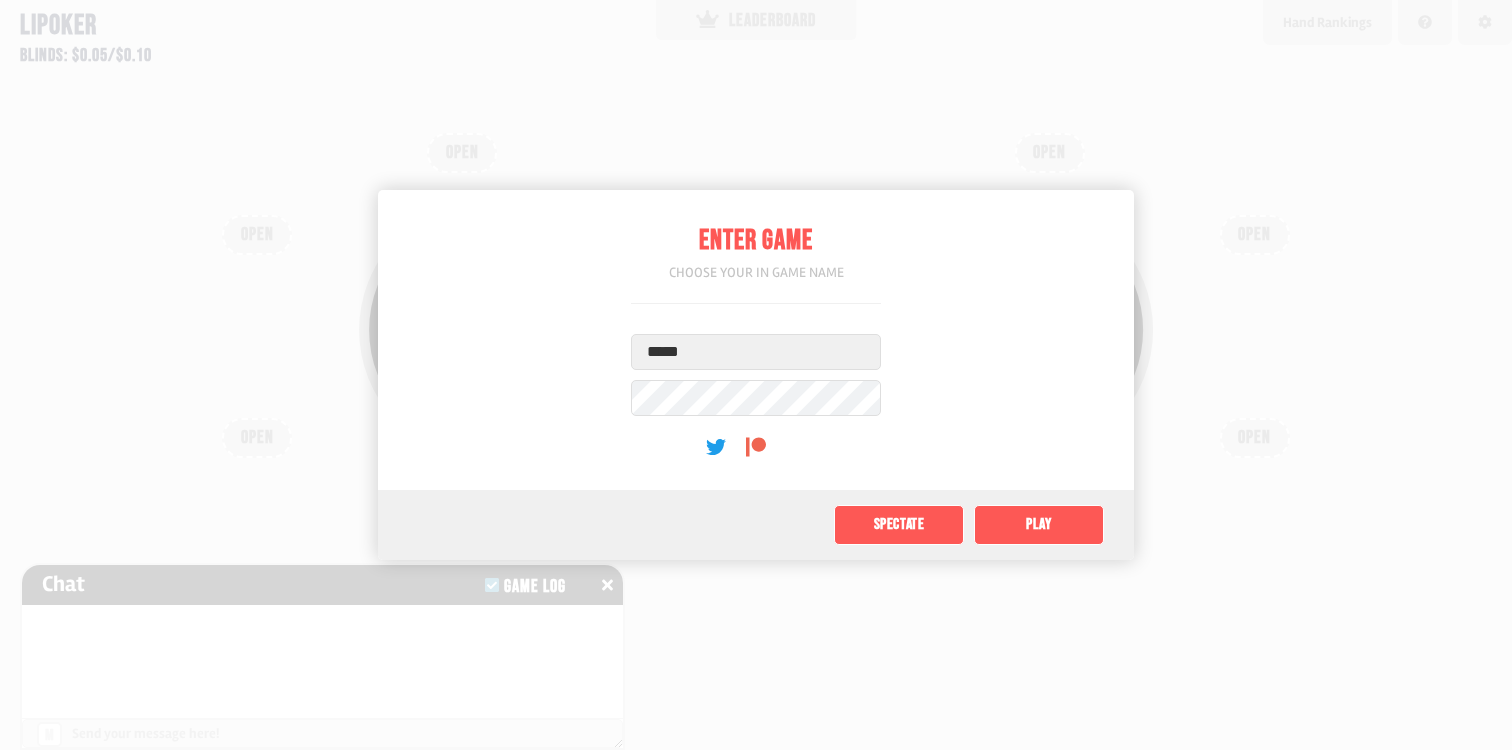 type on "*****" 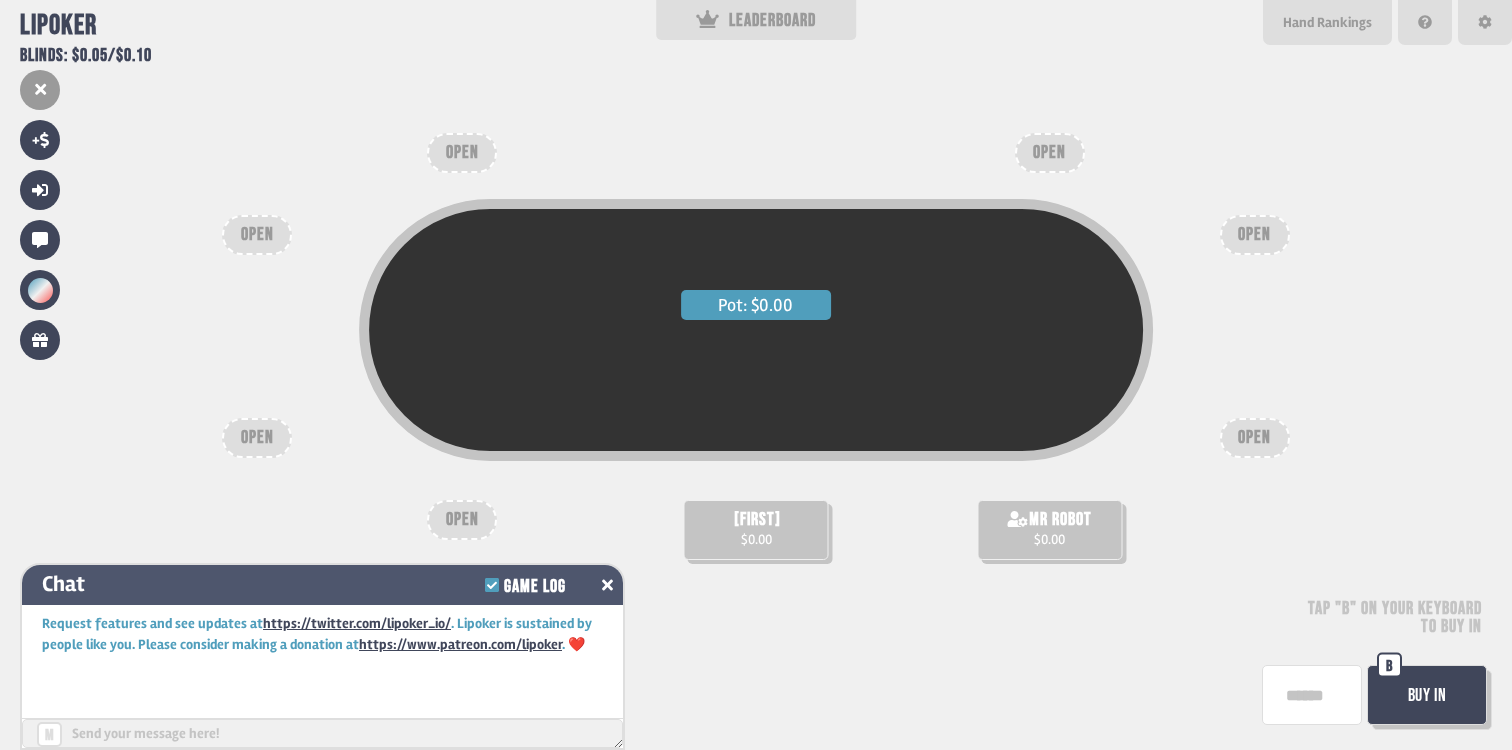 click 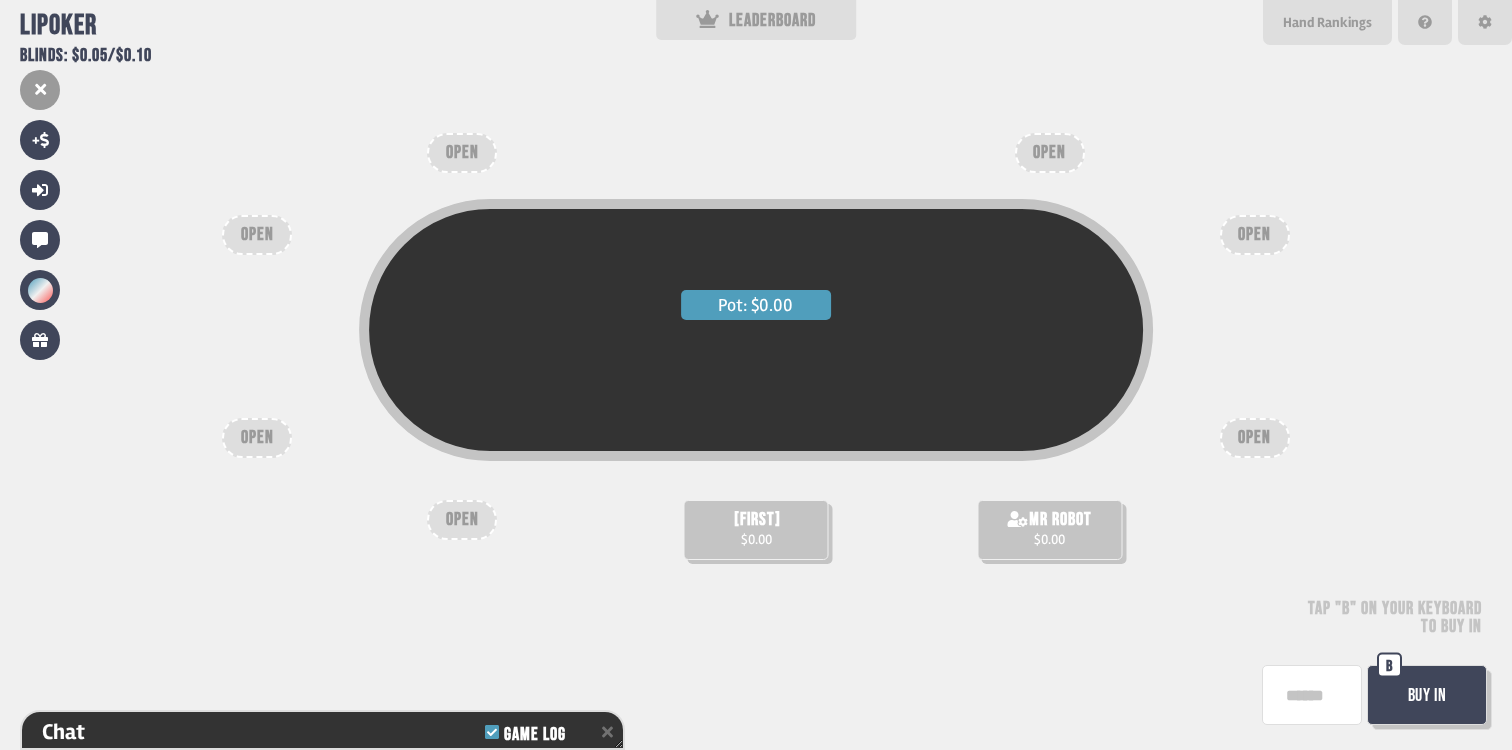 scroll, scrollTop: 87, scrollLeft: 0, axis: vertical 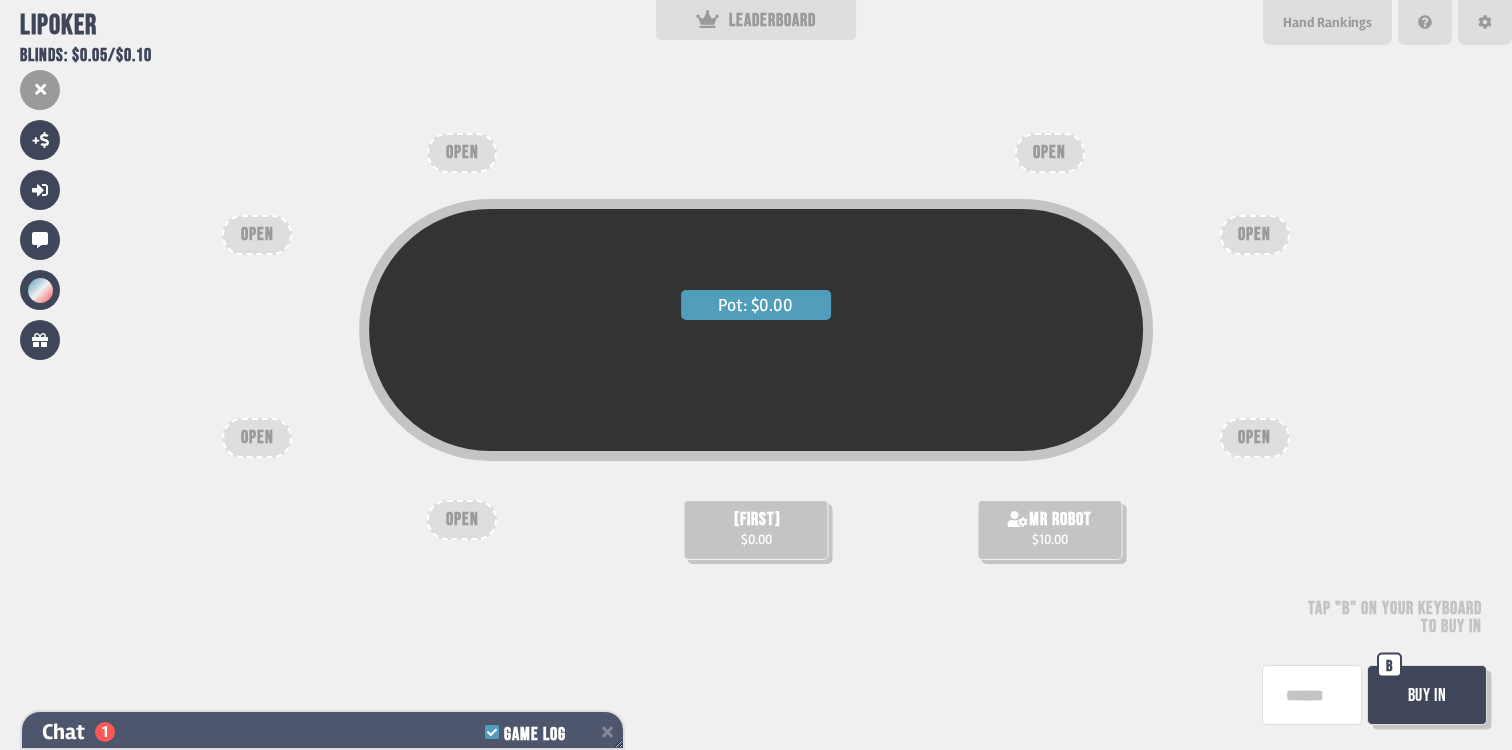 click on "Chat   1 Game Log" at bounding box center [322, 732] 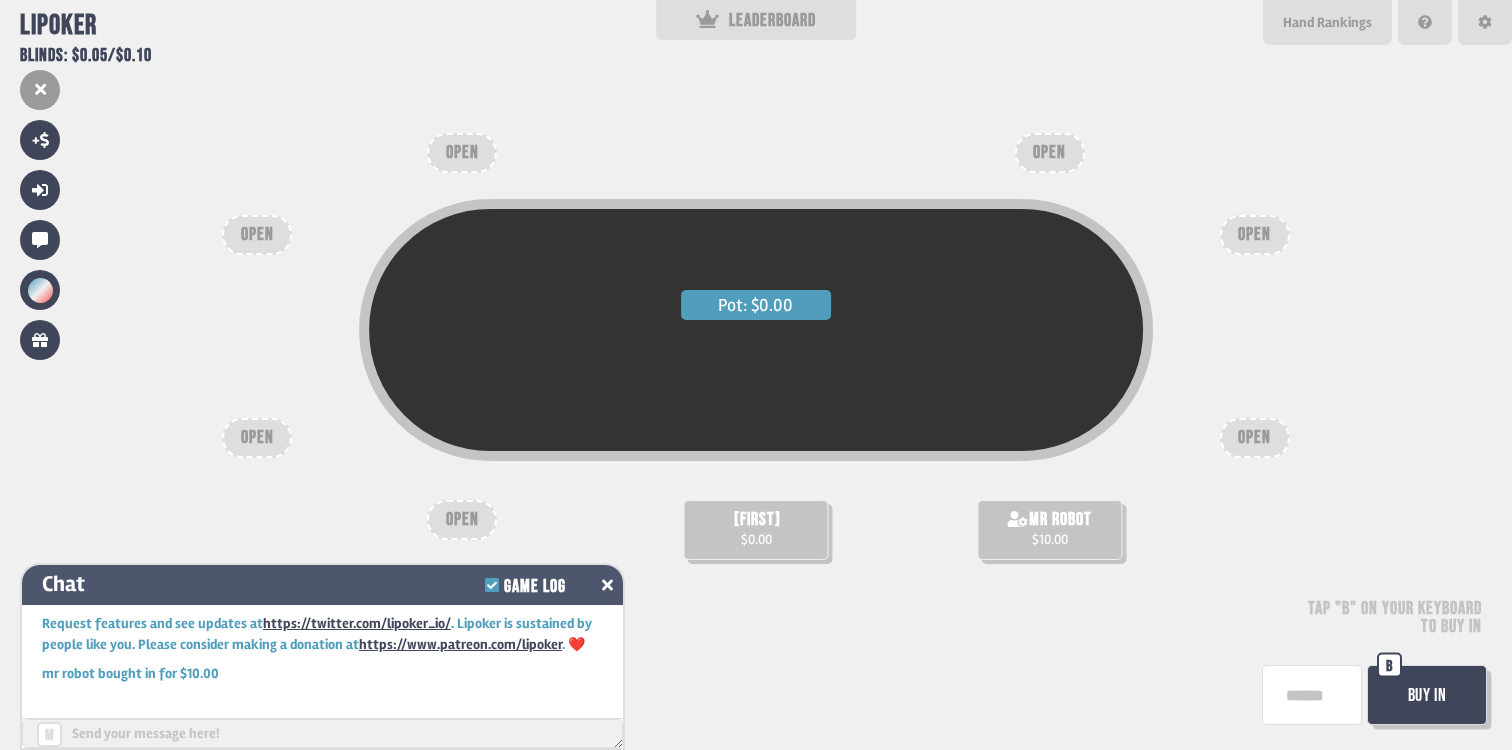 scroll, scrollTop: 0, scrollLeft: 0, axis: both 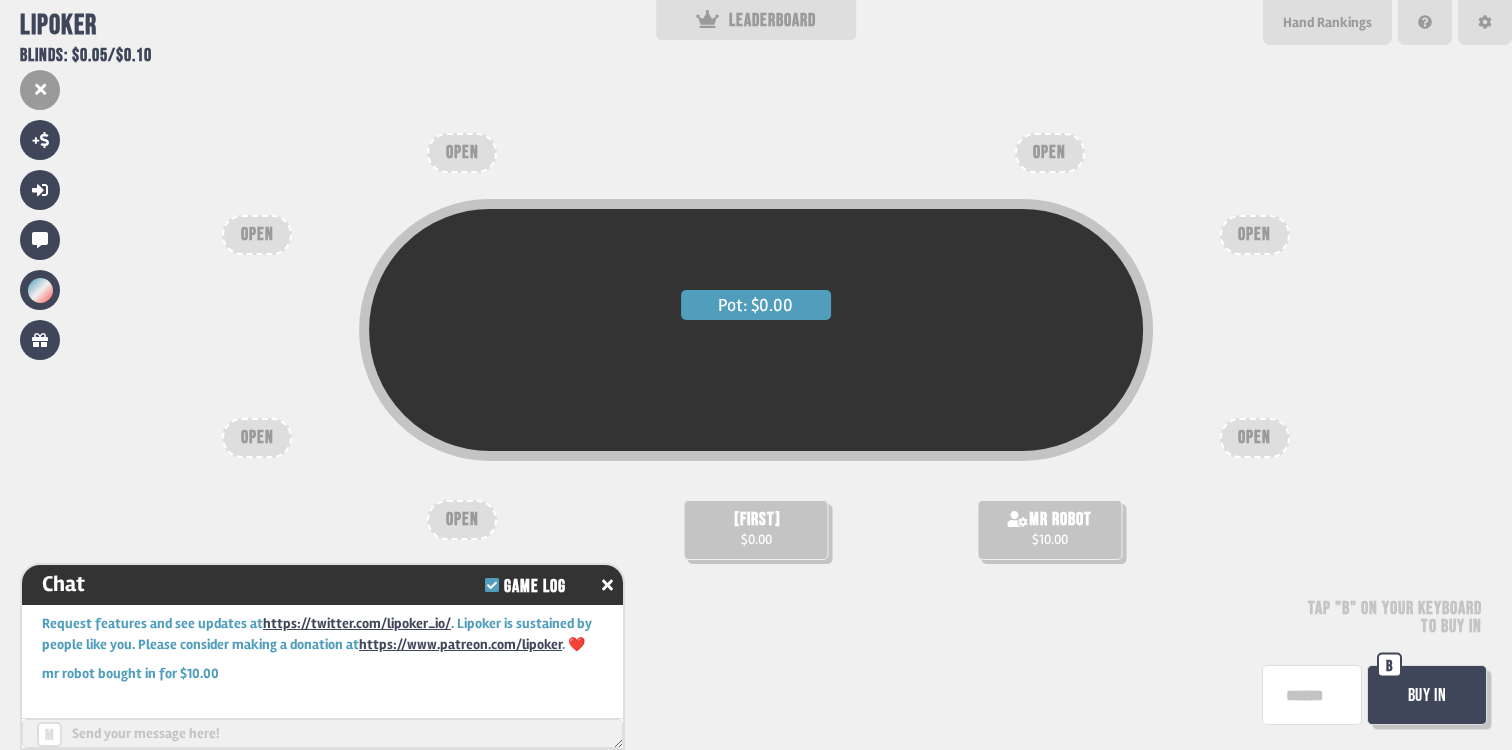 click at bounding box center (322, 733) 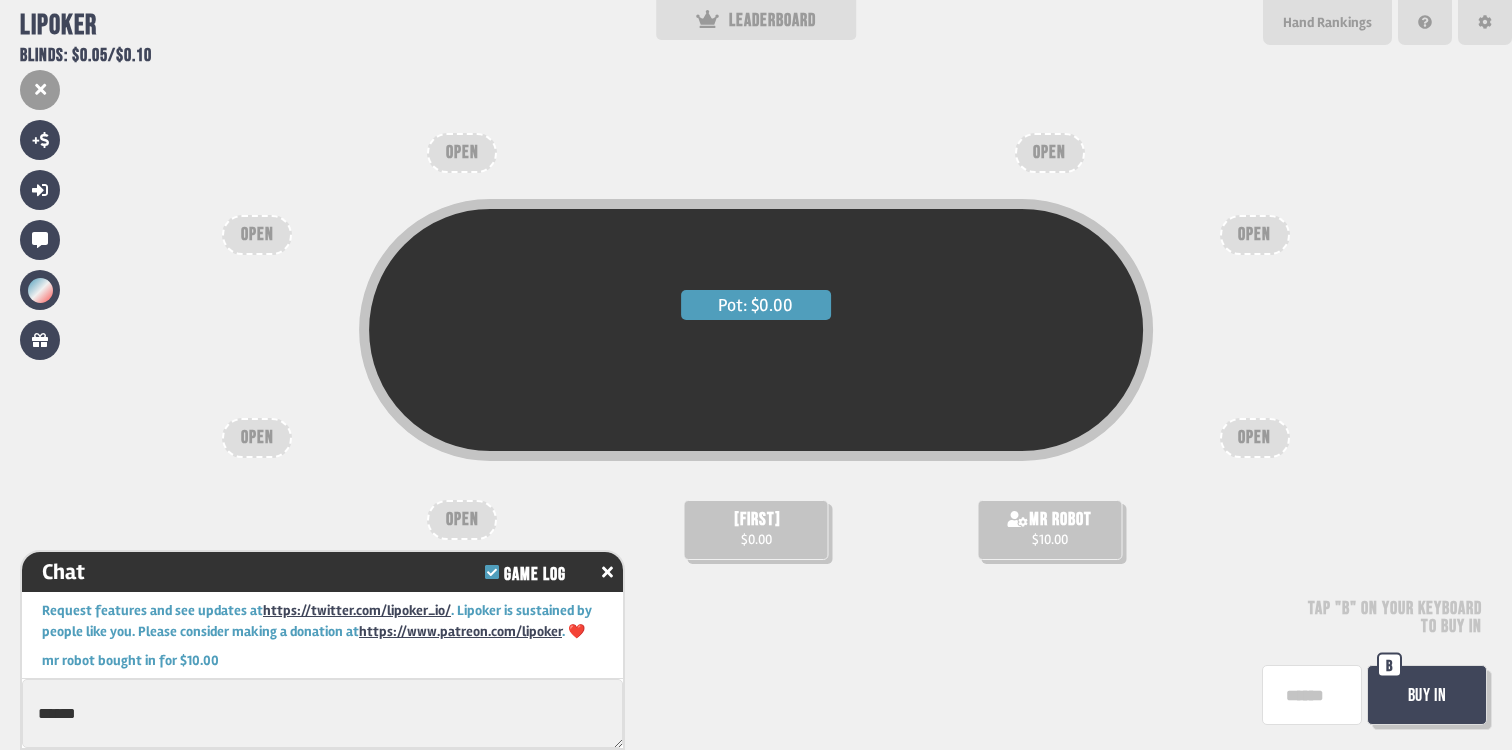 type on "******" 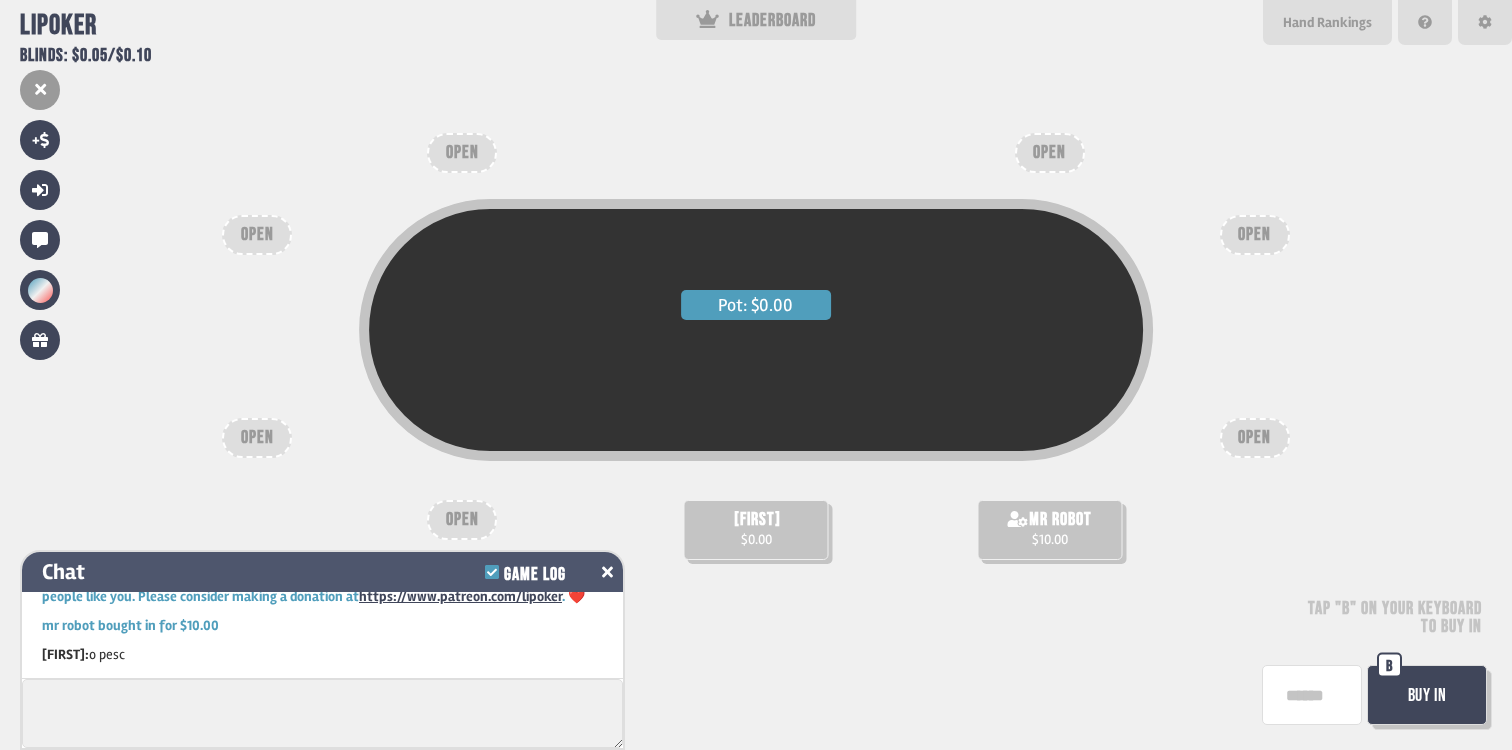 click 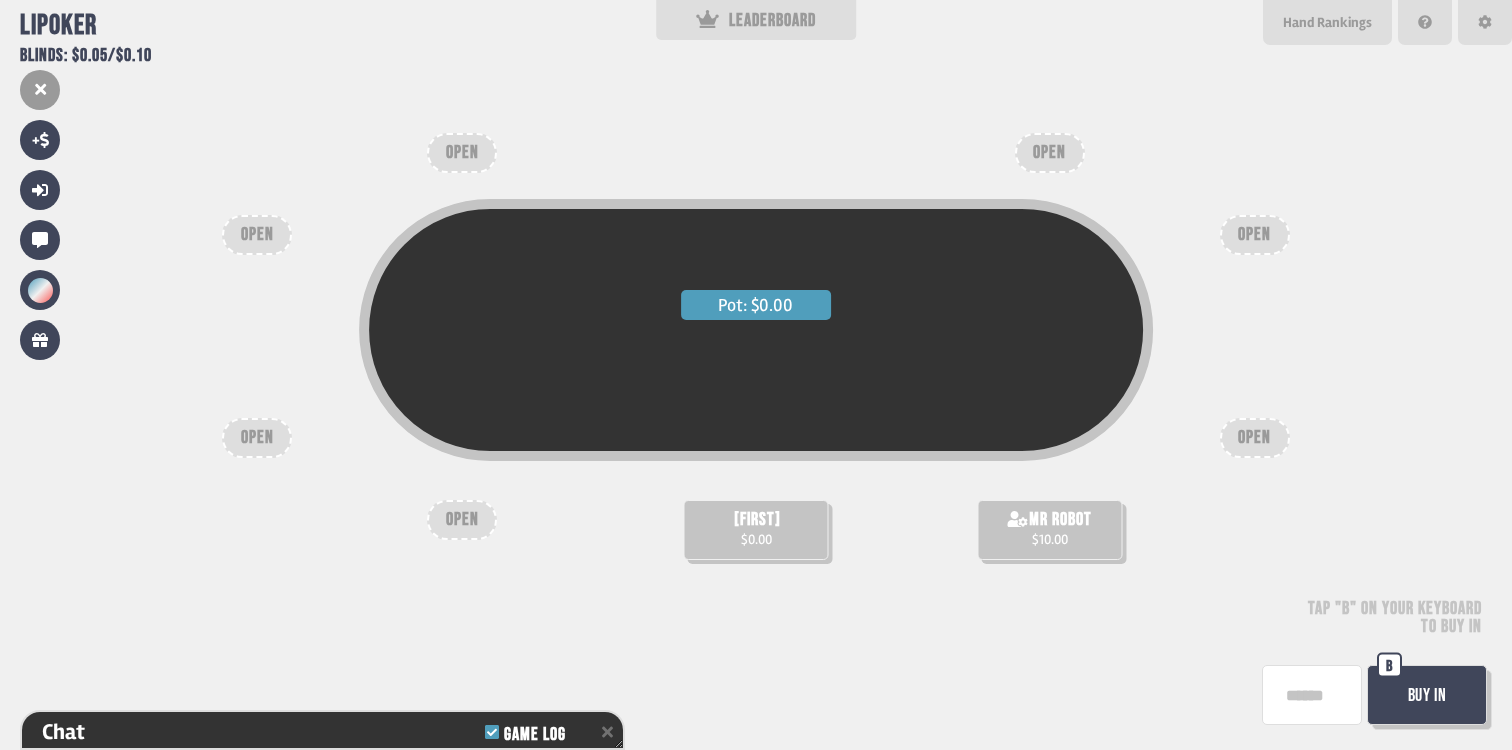 scroll, scrollTop: 116, scrollLeft: 0, axis: vertical 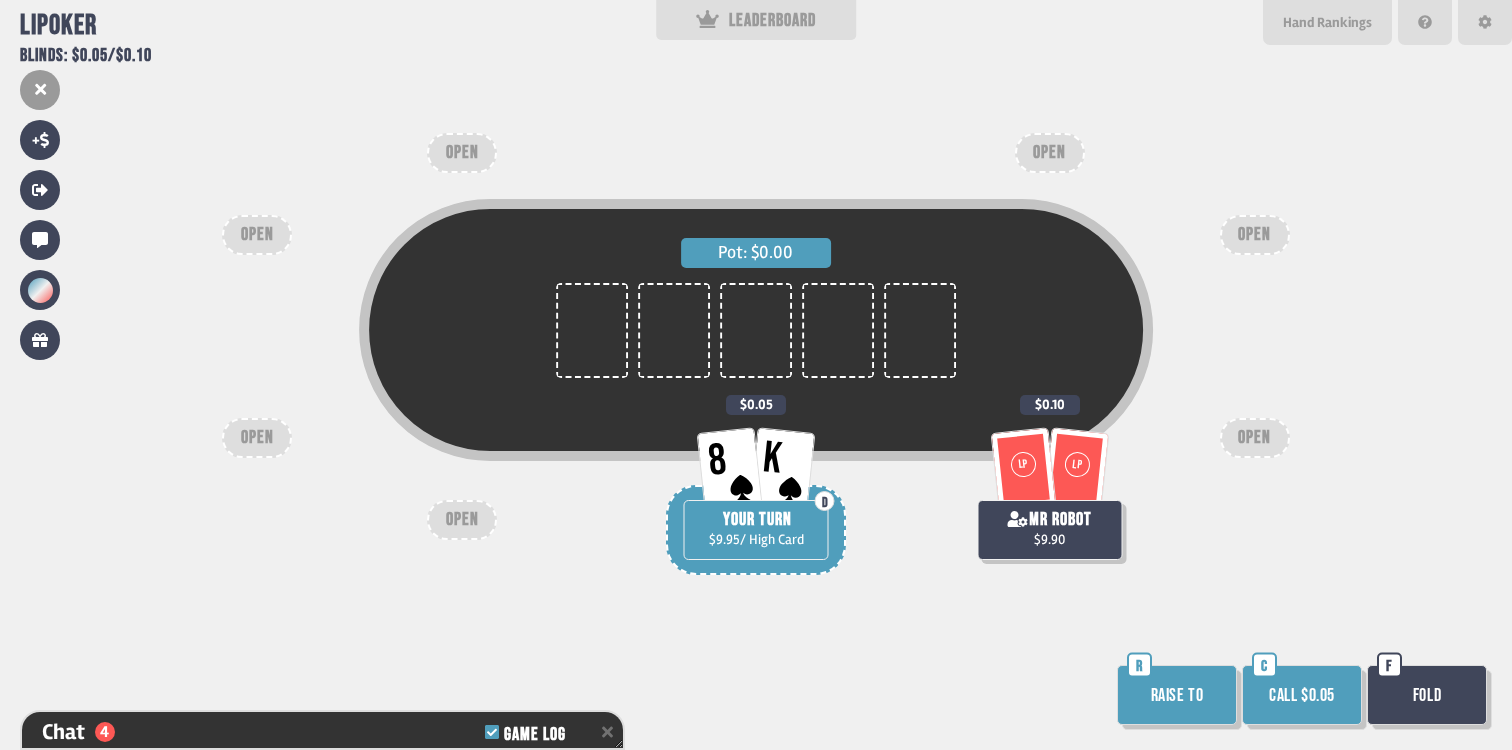 click on "Raise to" at bounding box center (1177, 695) 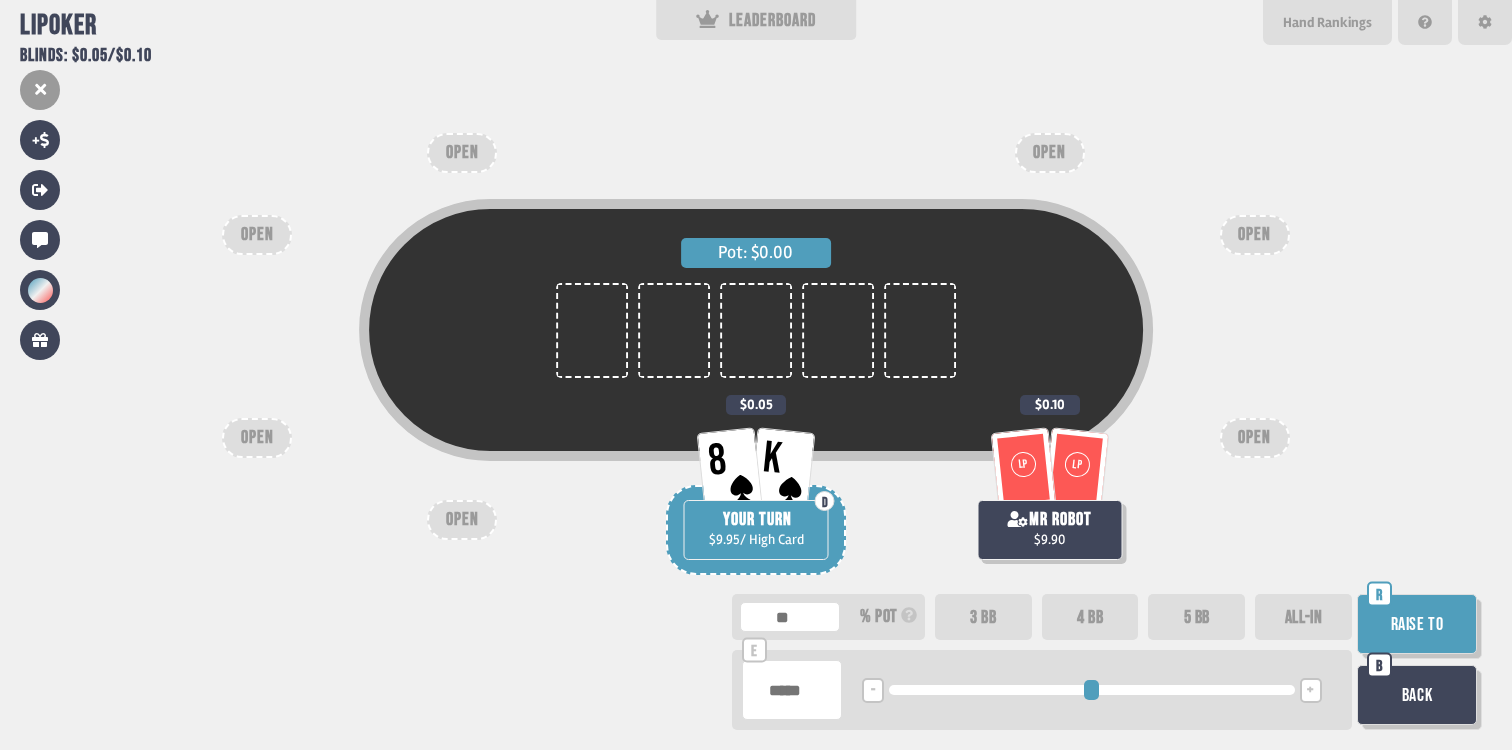 click on "Back" at bounding box center (1417, 695) 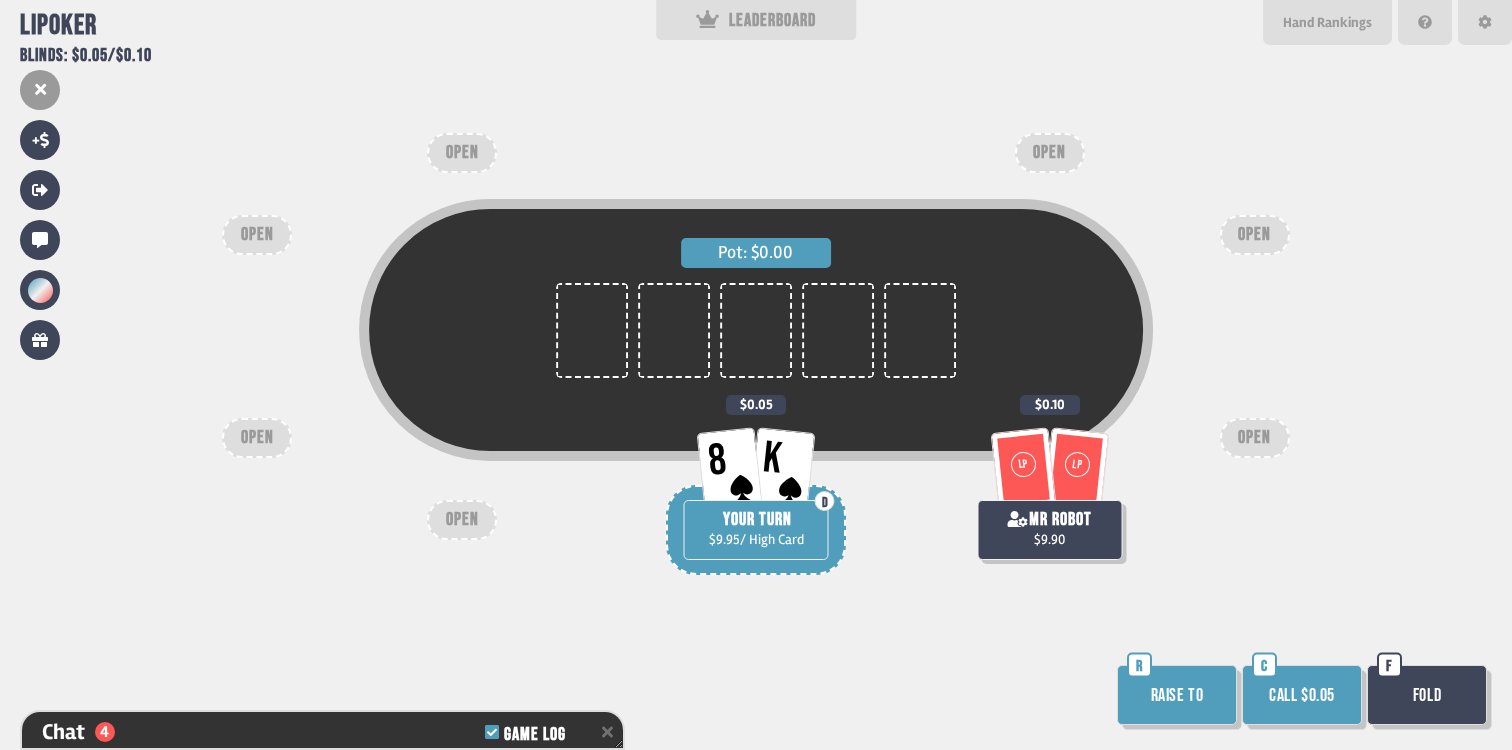 scroll, scrollTop: 232, scrollLeft: 0, axis: vertical 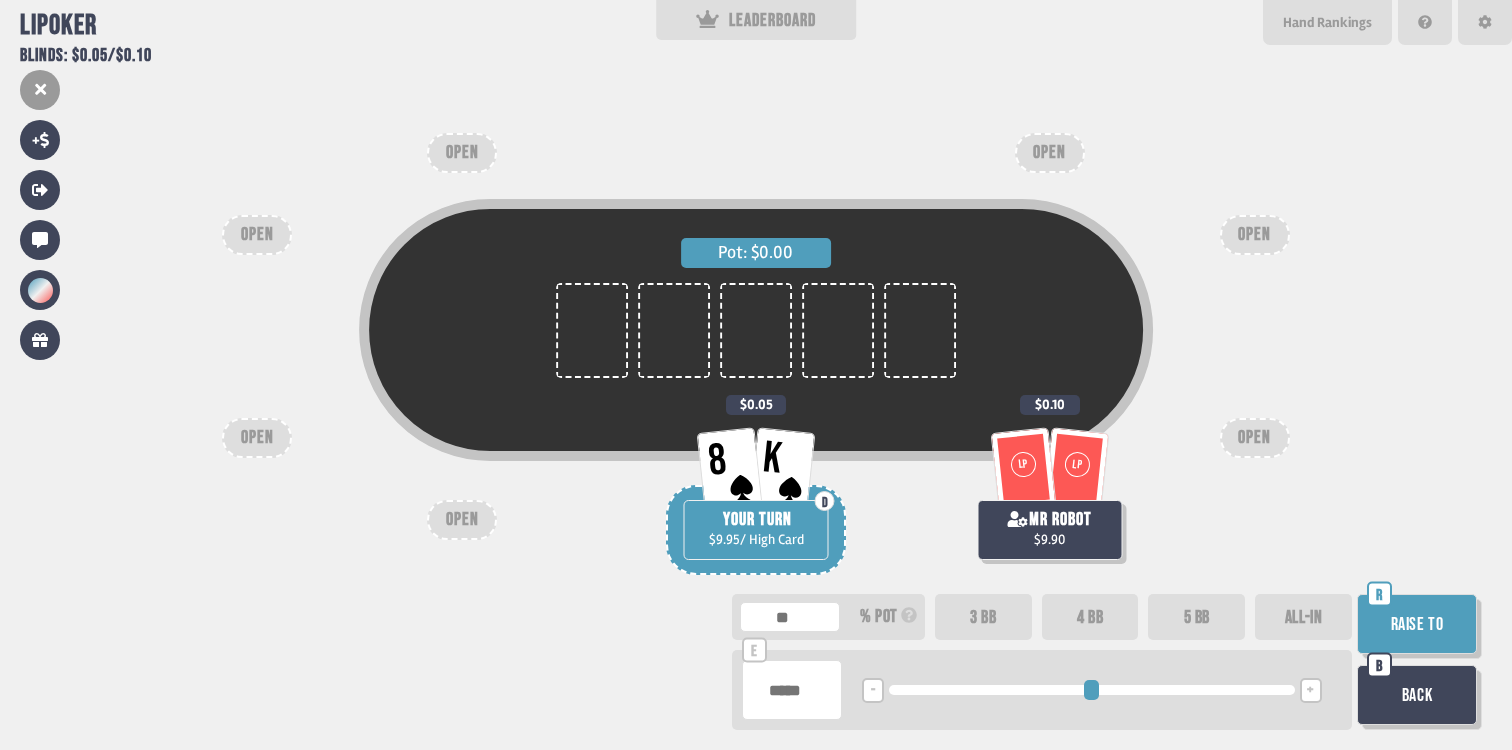 click on "Raise to" at bounding box center [1417, 624] 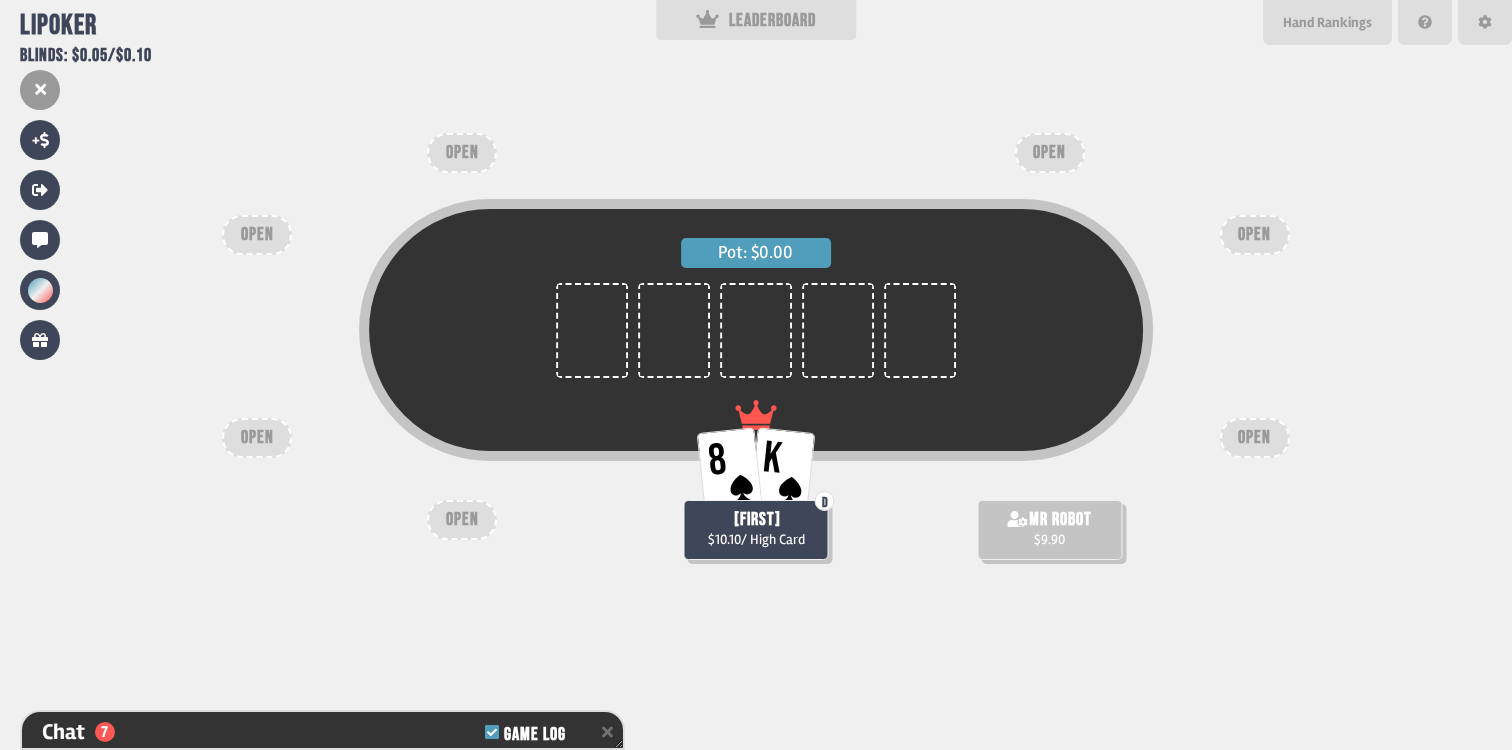 scroll, scrollTop: 377, scrollLeft: 0, axis: vertical 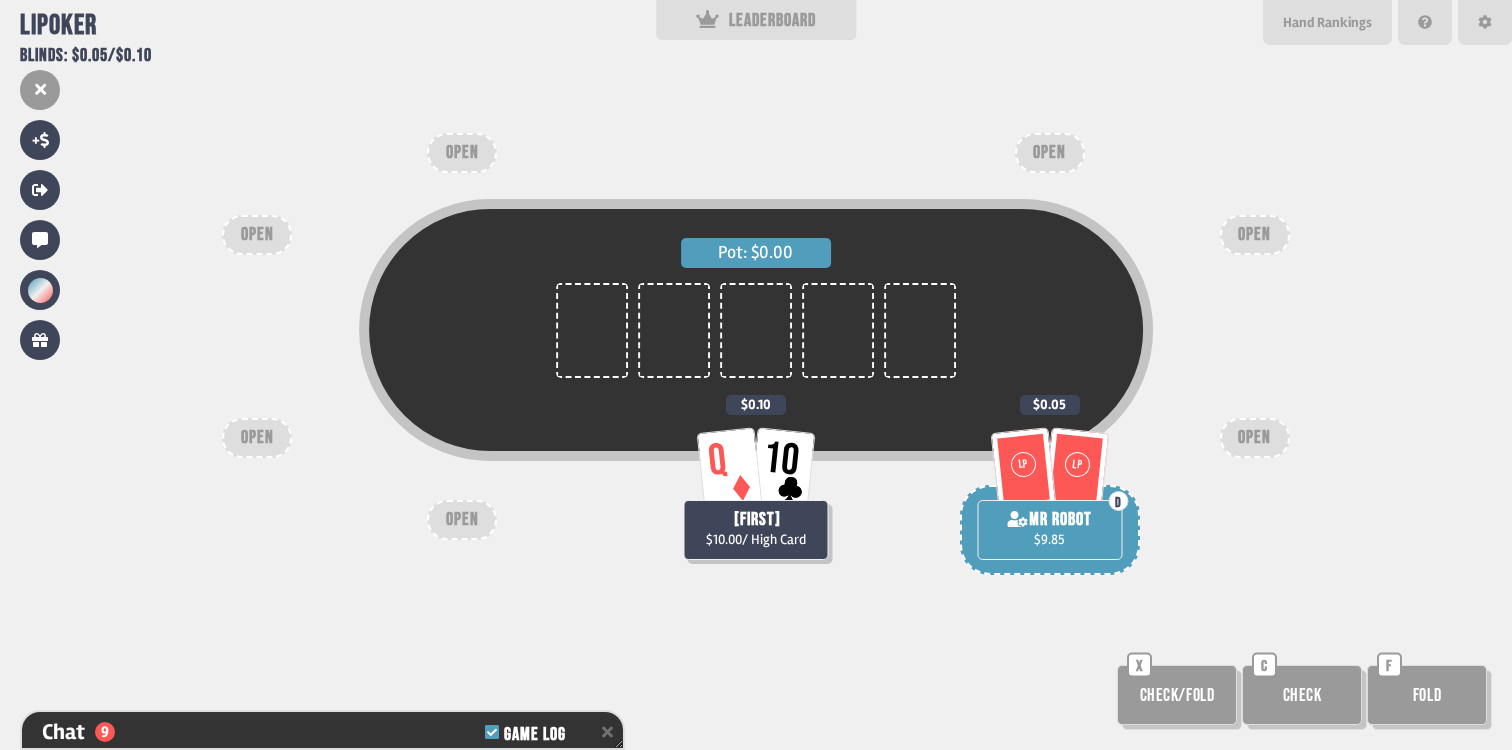 click on "Check/Fold" at bounding box center [1177, 695] 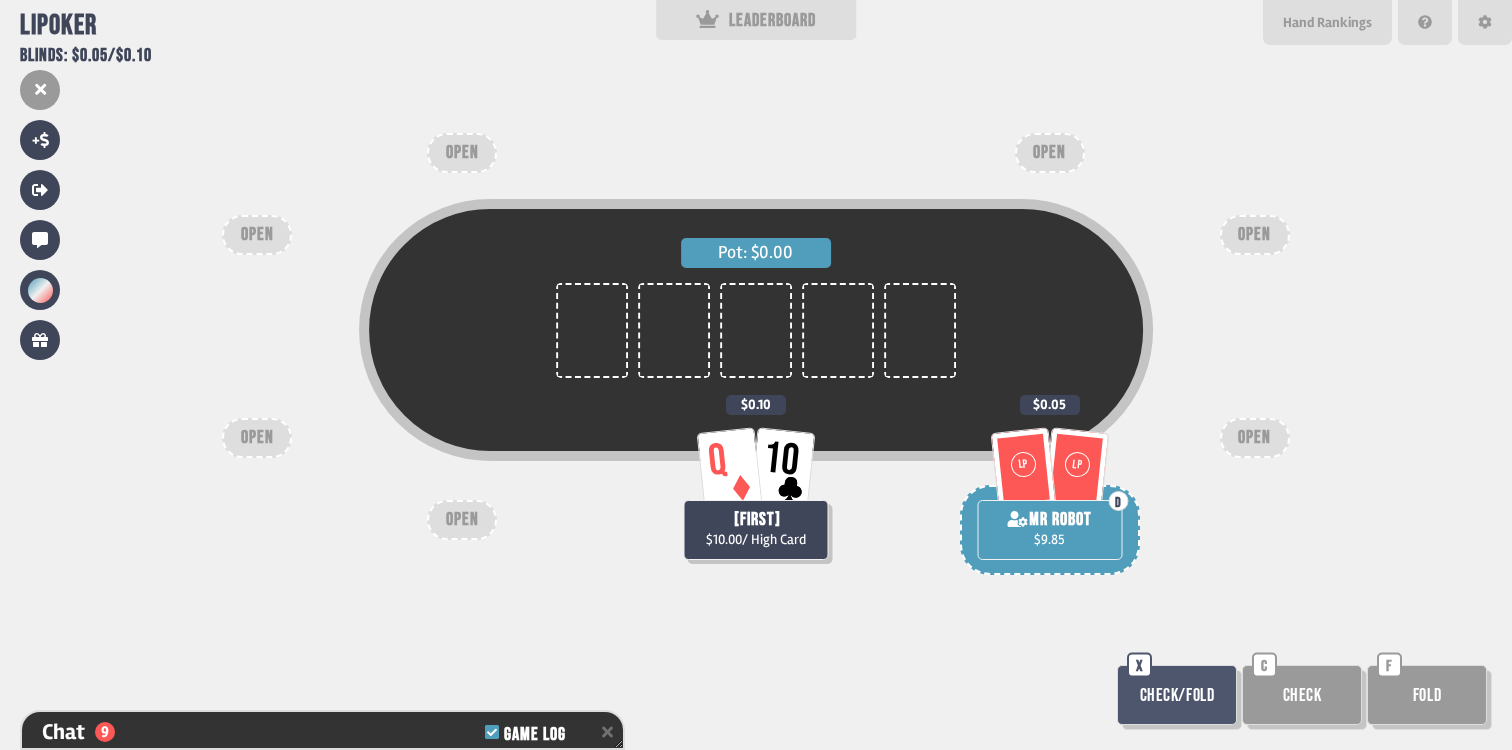 click on "Check" at bounding box center [1302, 695] 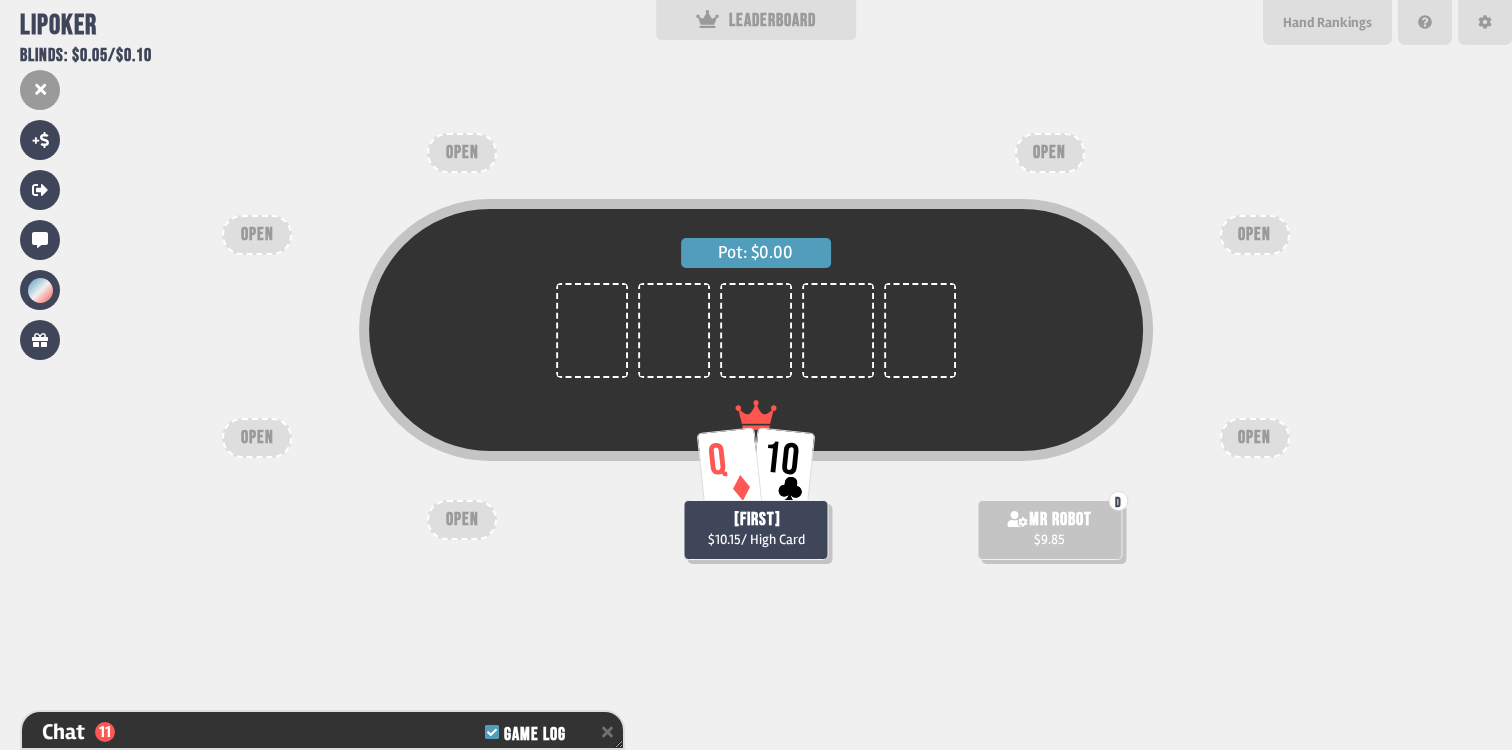 scroll, scrollTop: 522, scrollLeft: 0, axis: vertical 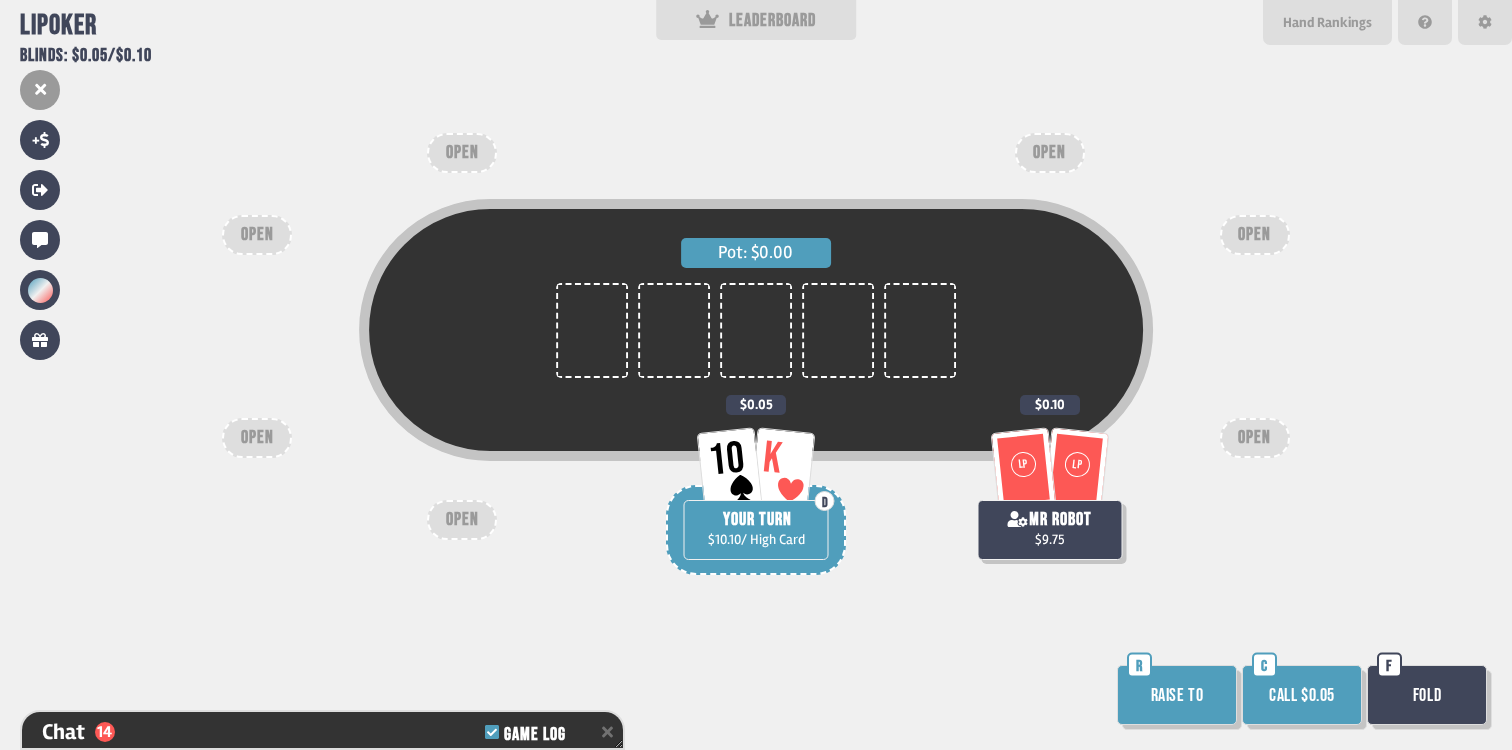 click on "Call $0.05" at bounding box center [1302, 695] 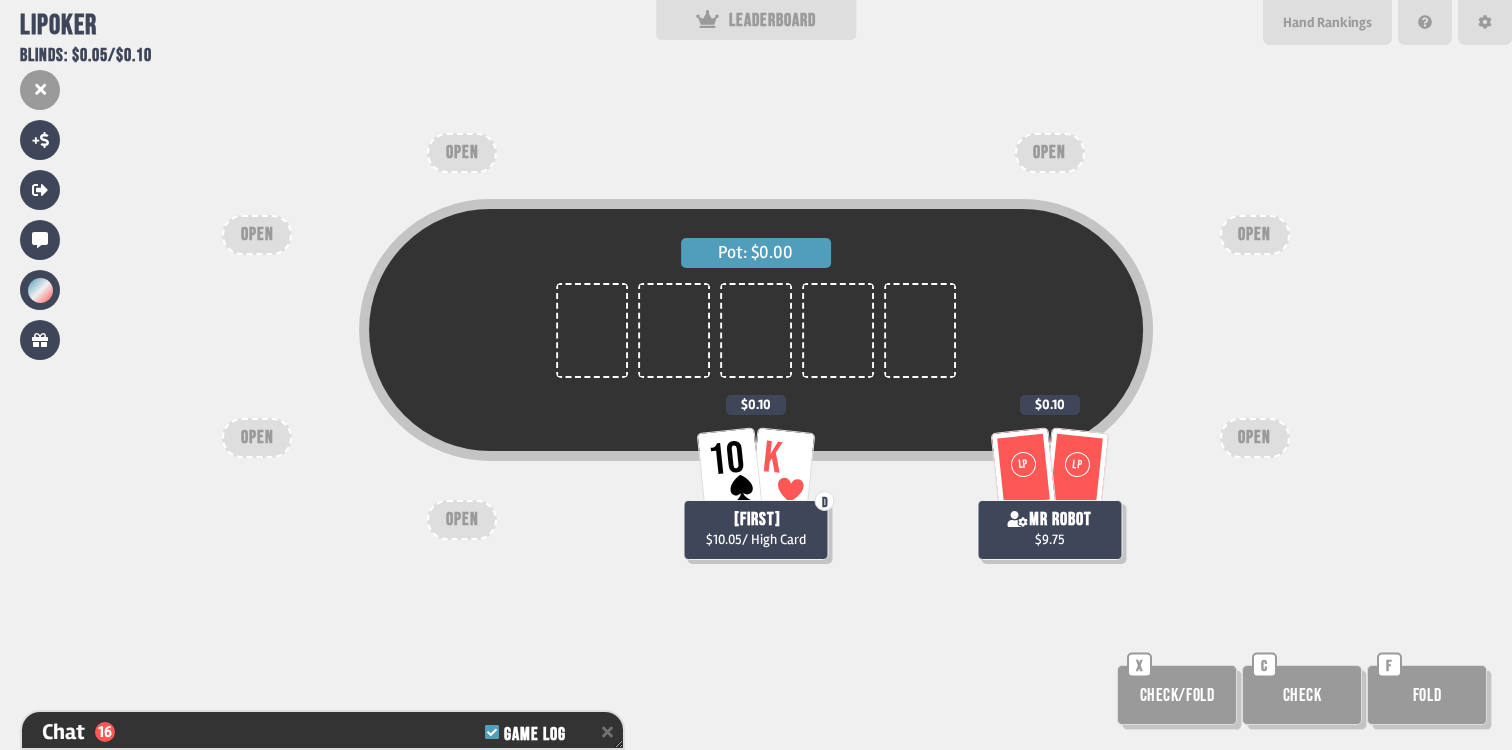 scroll, scrollTop: 609, scrollLeft: 0, axis: vertical 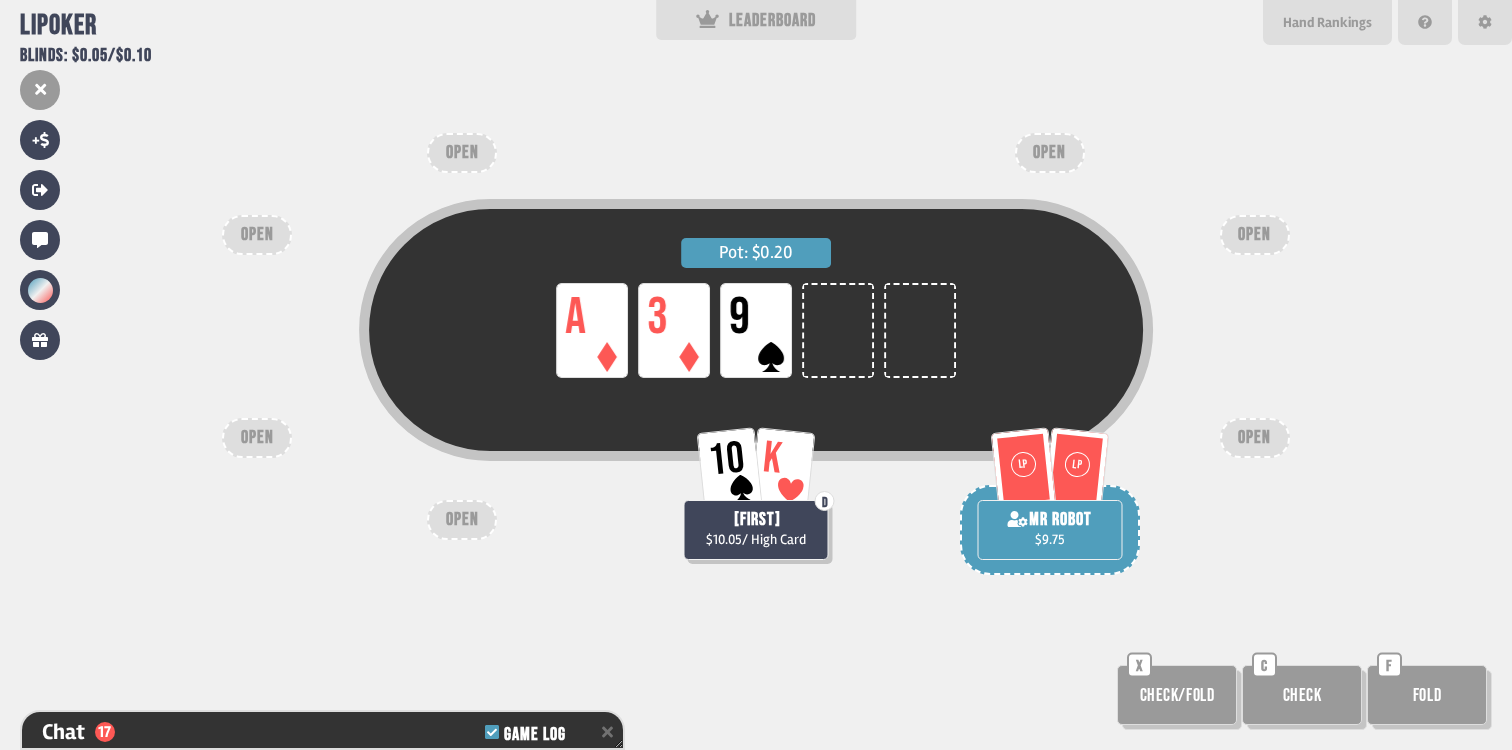 click on "Check" at bounding box center (1302, 695) 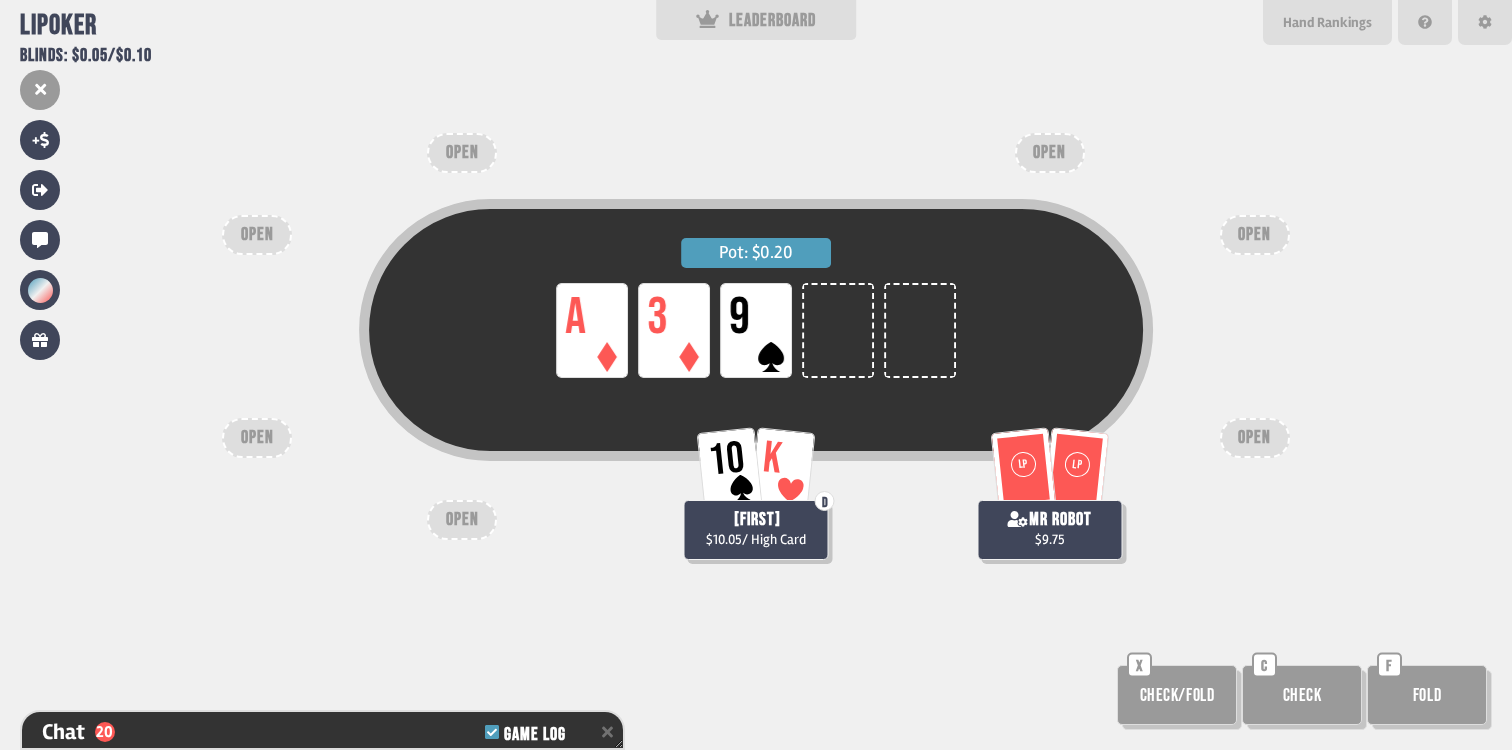 scroll, scrollTop: 725, scrollLeft: 0, axis: vertical 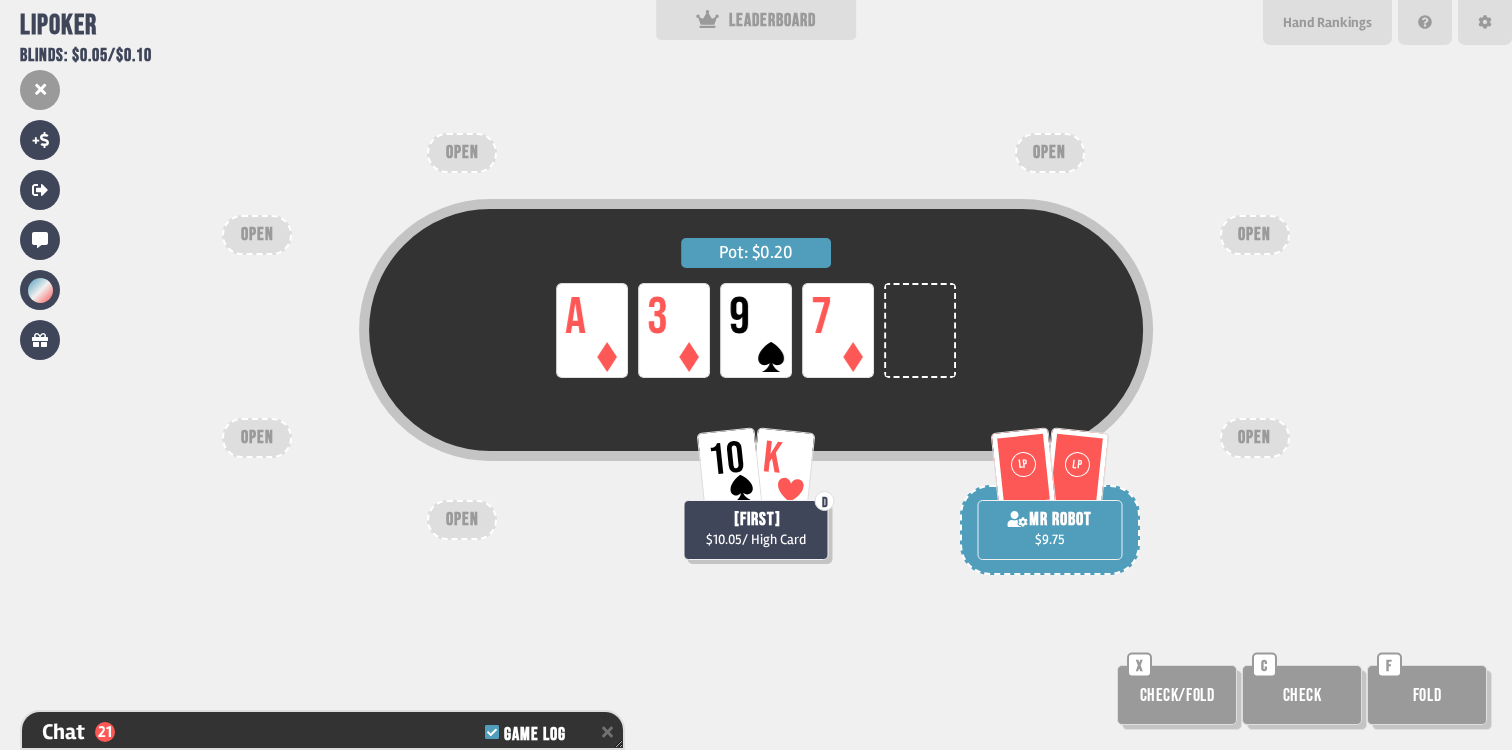 click on "Check" at bounding box center (1302, 695) 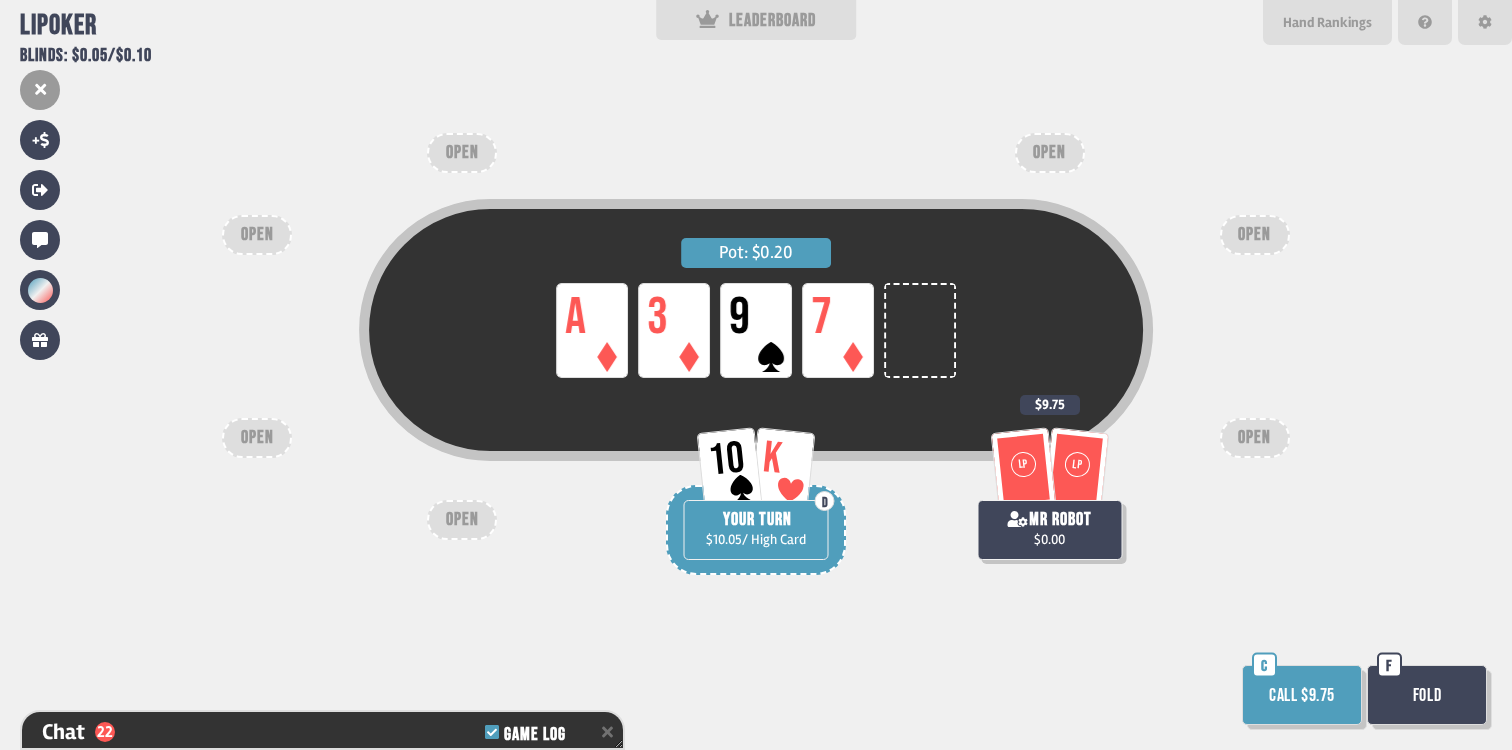 scroll, scrollTop: 783, scrollLeft: 0, axis: vertical 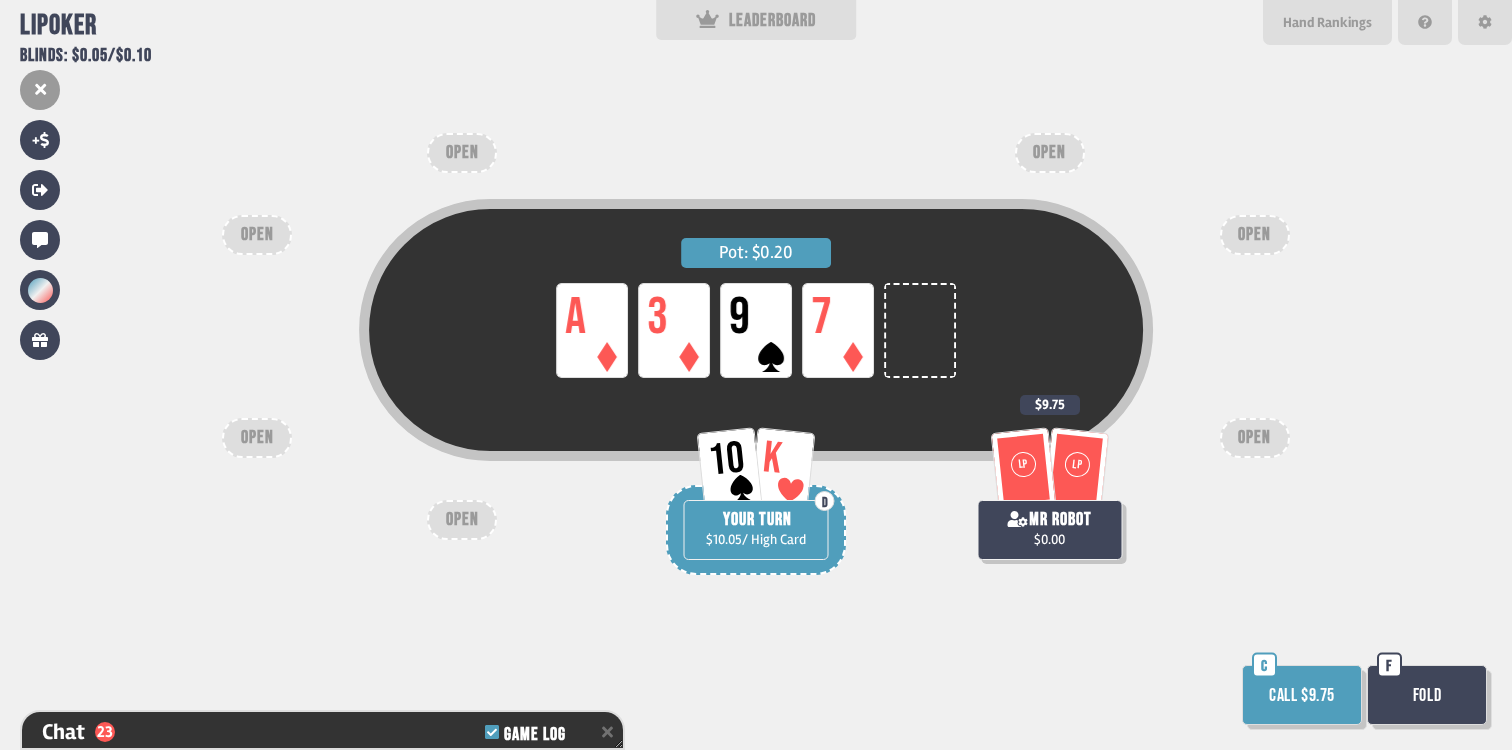 click on "Fold" at bounding box center (1427, 695) 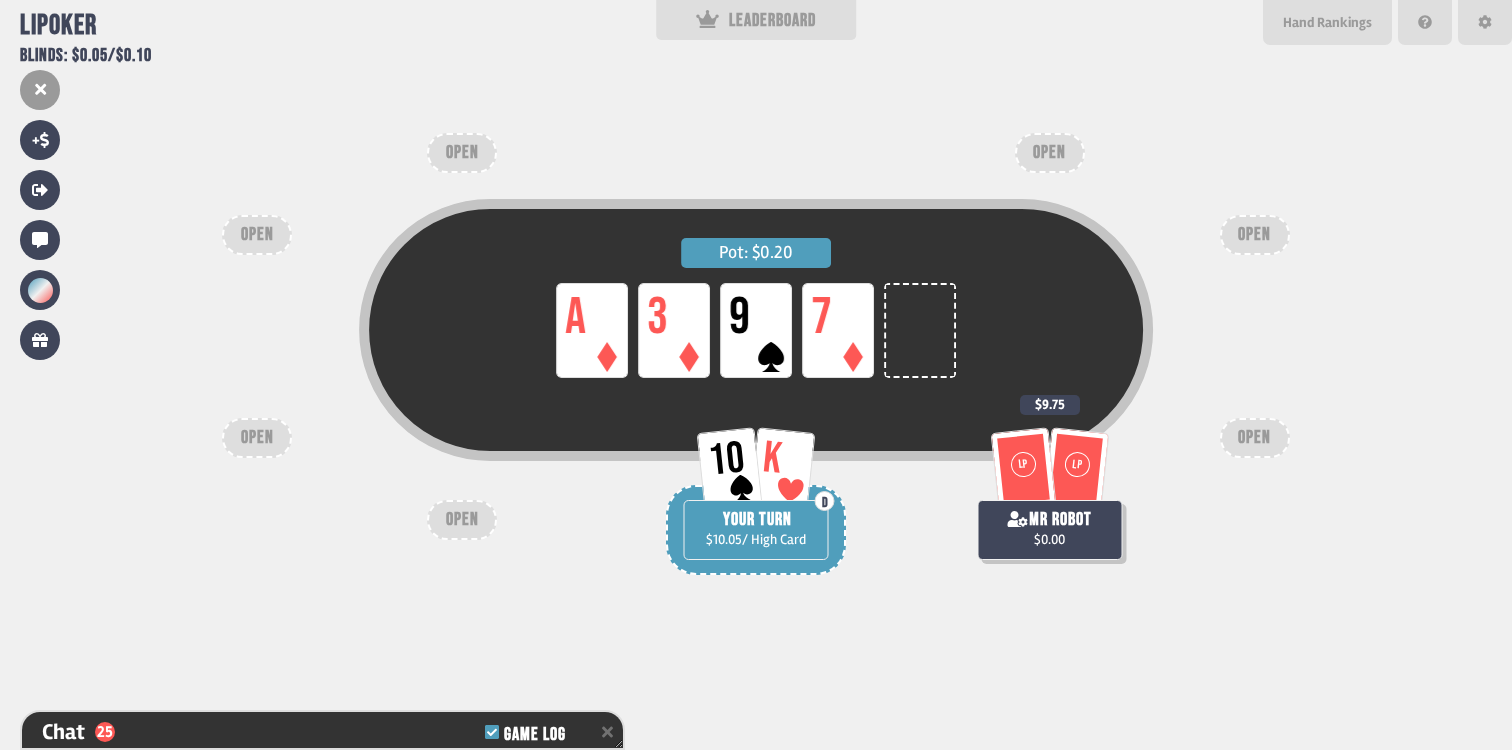 scroll, scrollTop: 841, scrollLeft: 0, axis: vertical 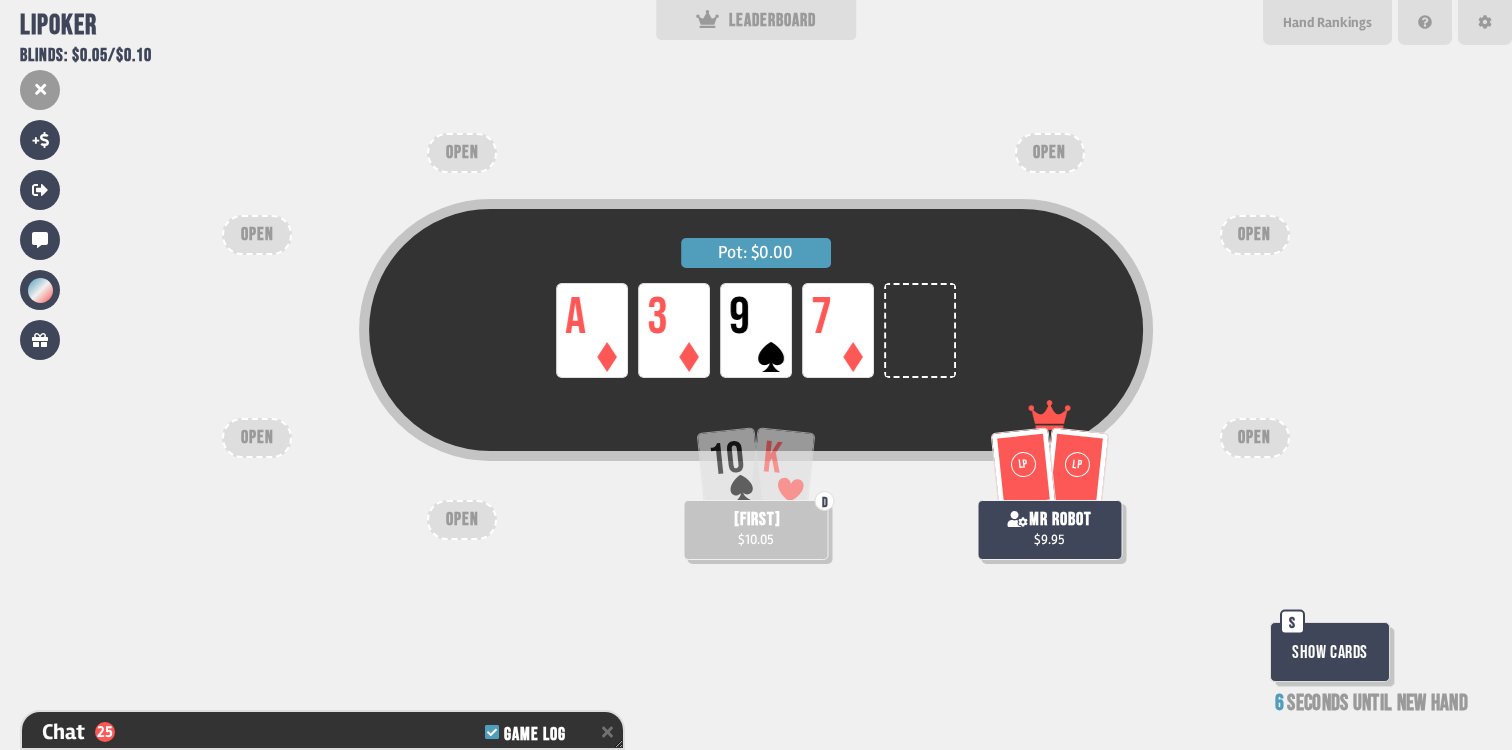 click on "Show Cards" at bounding box center [1330, 652] 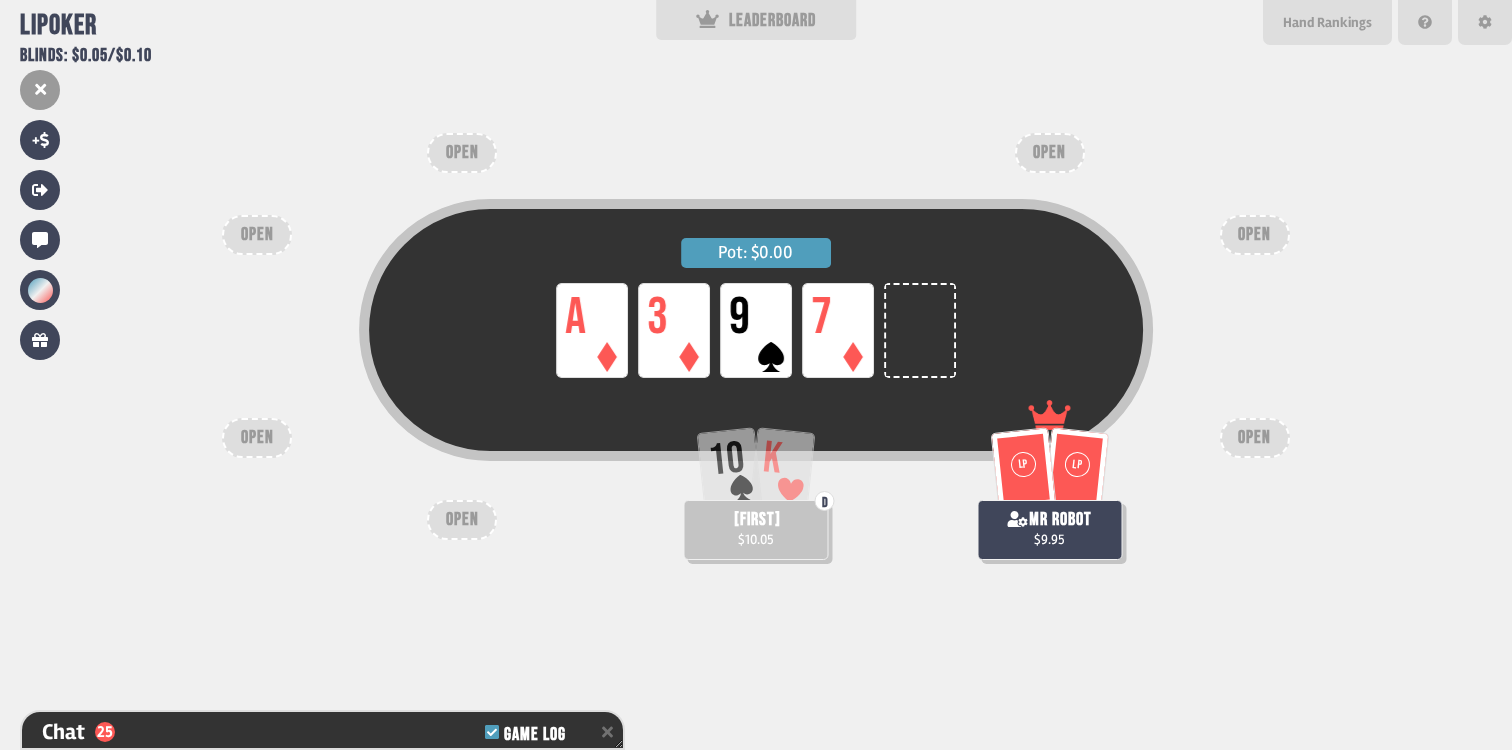 scroll, scrollTop: 899, scrollLeft: 0, axis: vertical 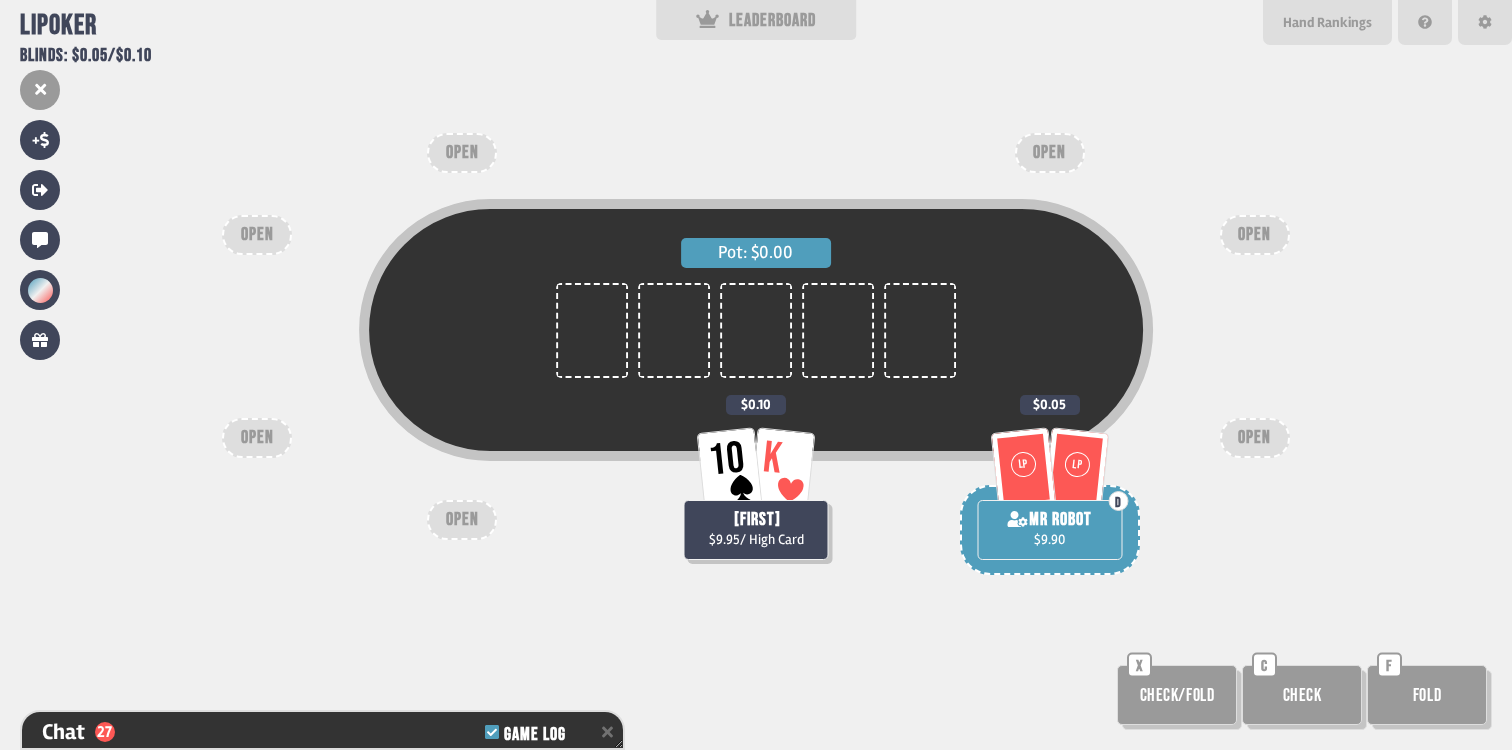 click on "Fold" at bounding box center [1427, 695] 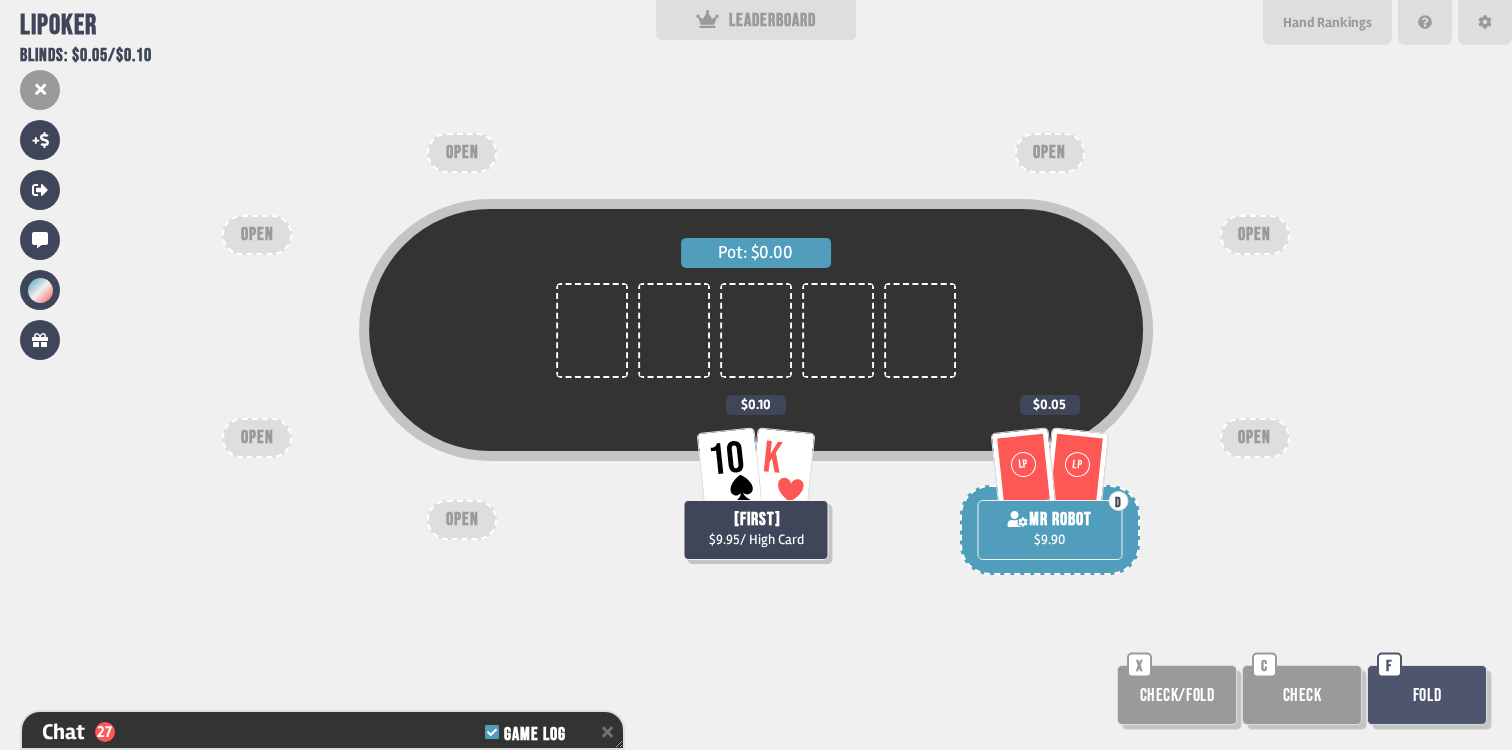 click on "Check/Fold" at bounding box center [1177, 695] 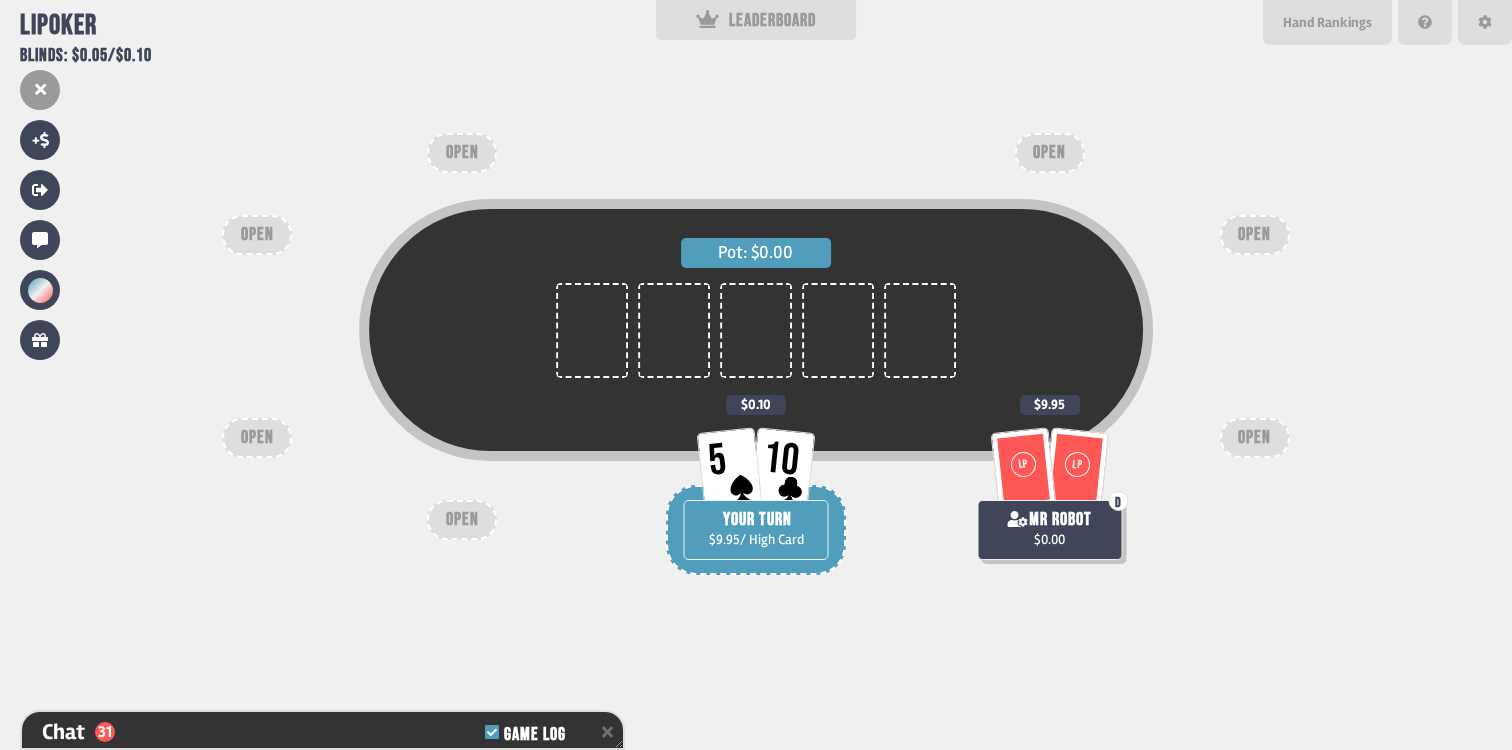 scroll, scrollTop: 1015, scrollLeft: 0, axis: vertical 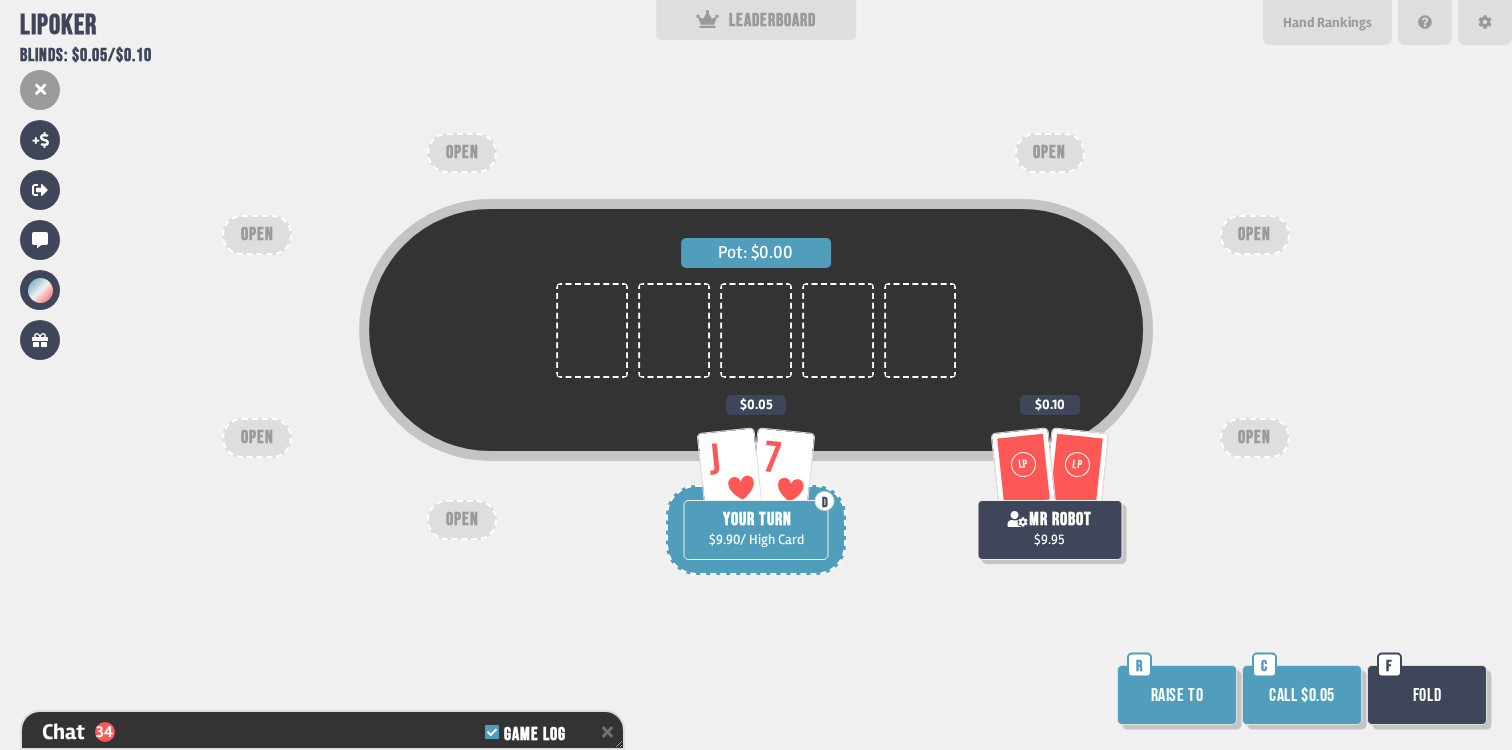 click on "Call $0.05" at bounding box center (1302, 695) 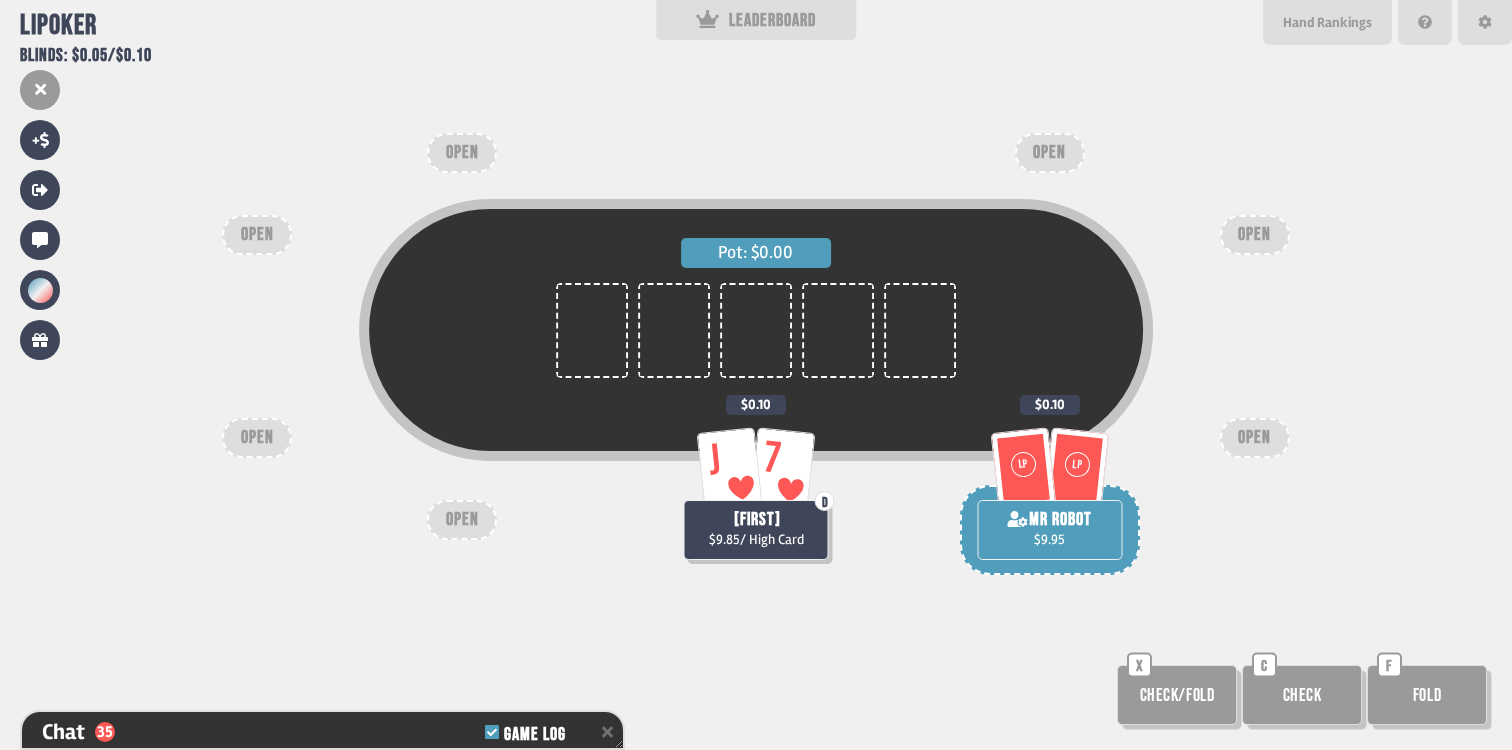 scroll, scrollTop: 1160, scrollLeft: 0, axis: vertical 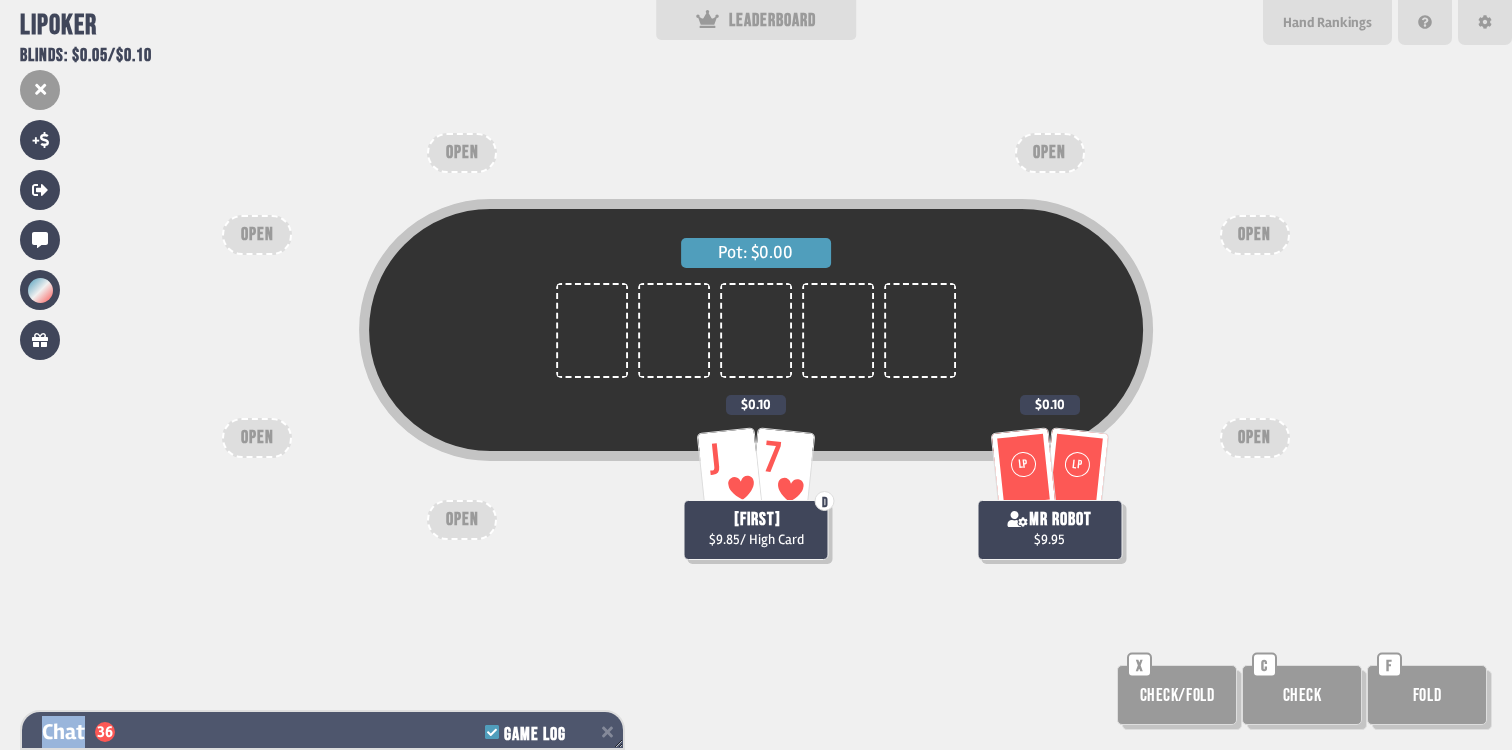 click on "Chat   36 Game Log" at bounding box center (322, 732) 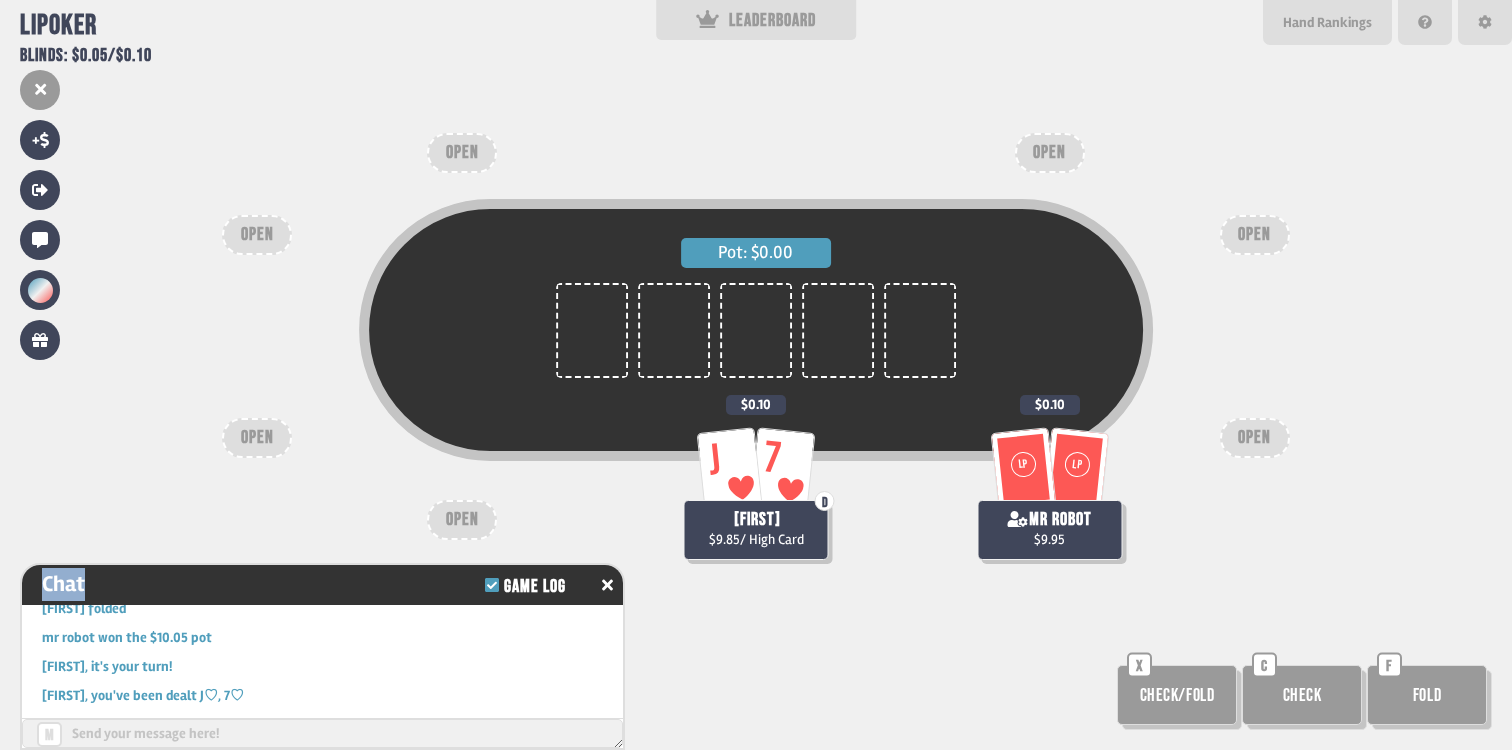 scroll, scrollTop: 958, scrollLeft: 0, axis: vertical 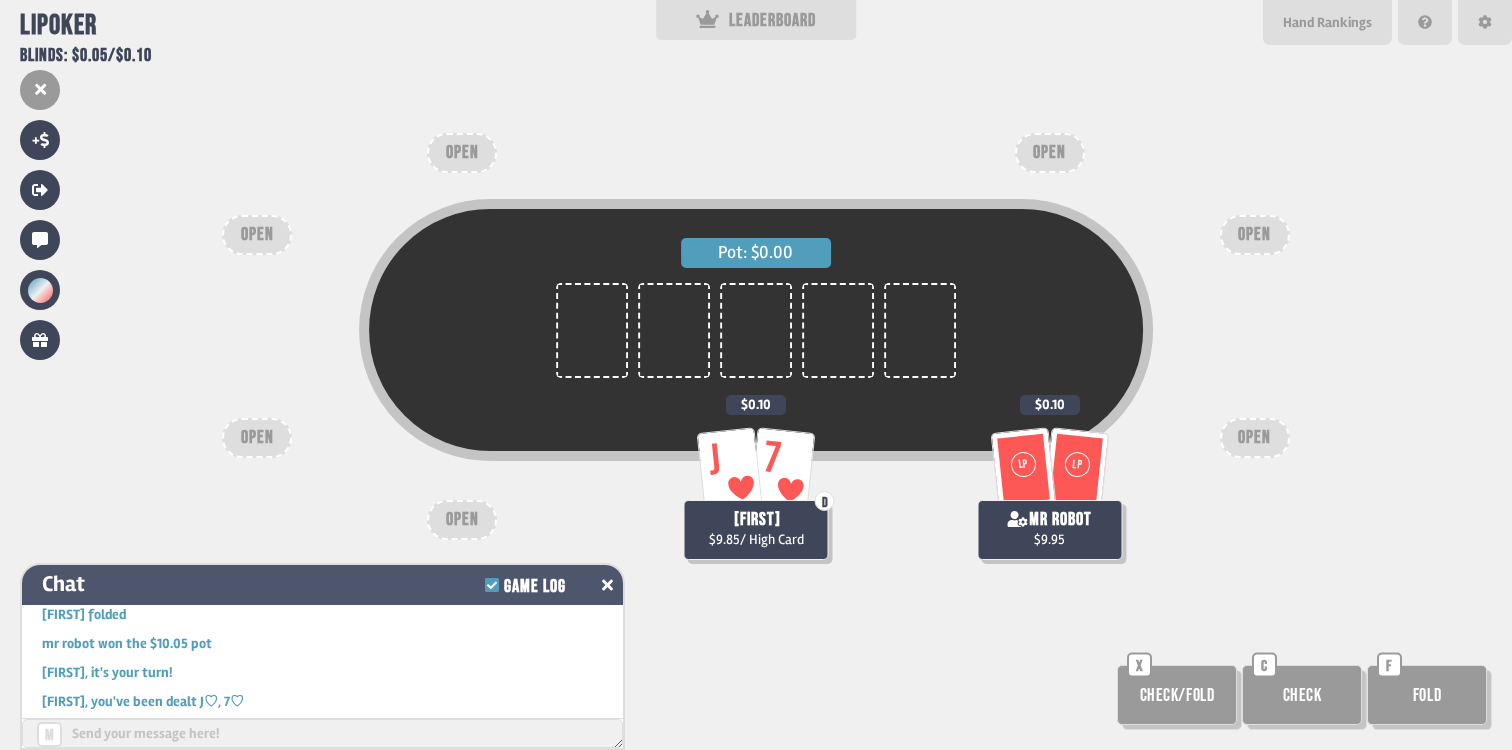 click at bounding box center (607, 585) 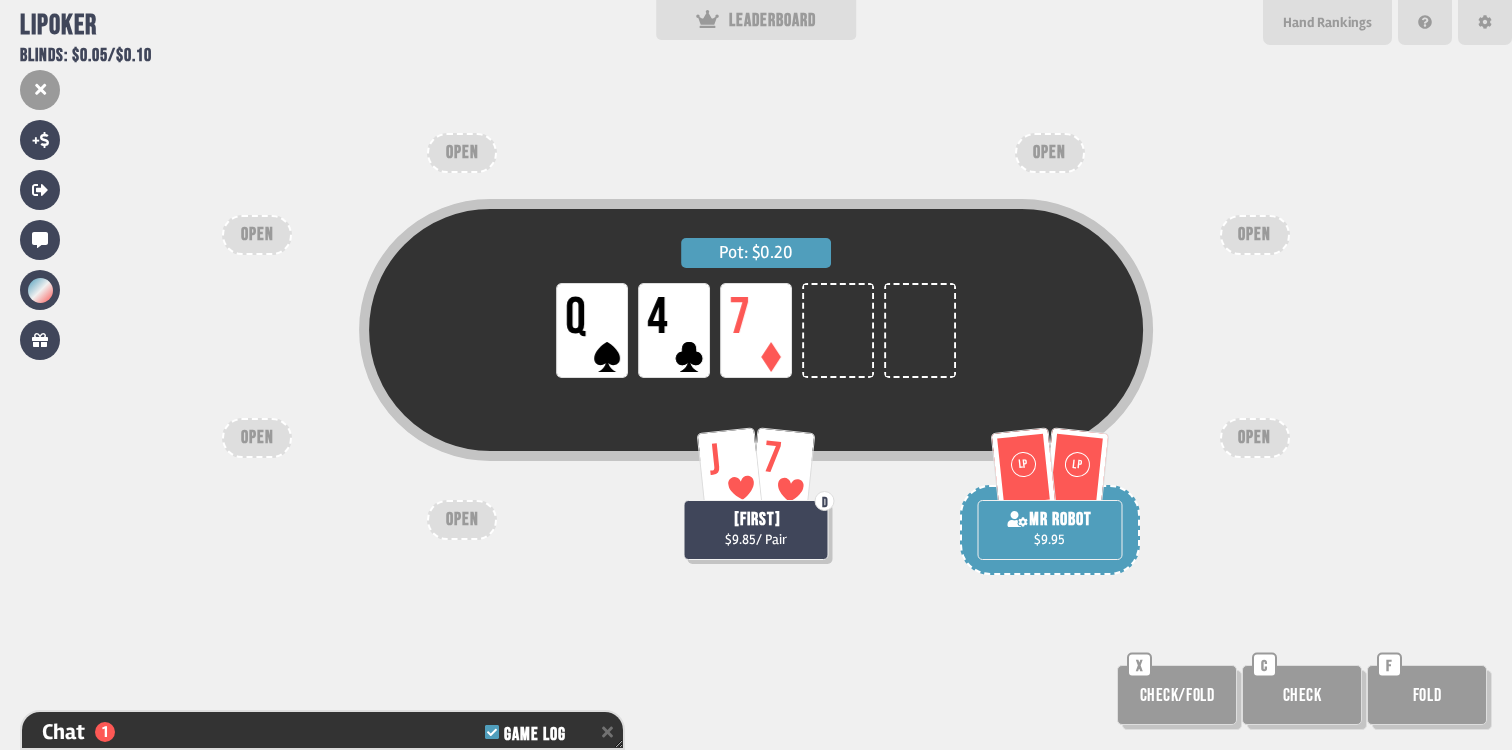 click on "Check" at bounding box center (1302, 695) 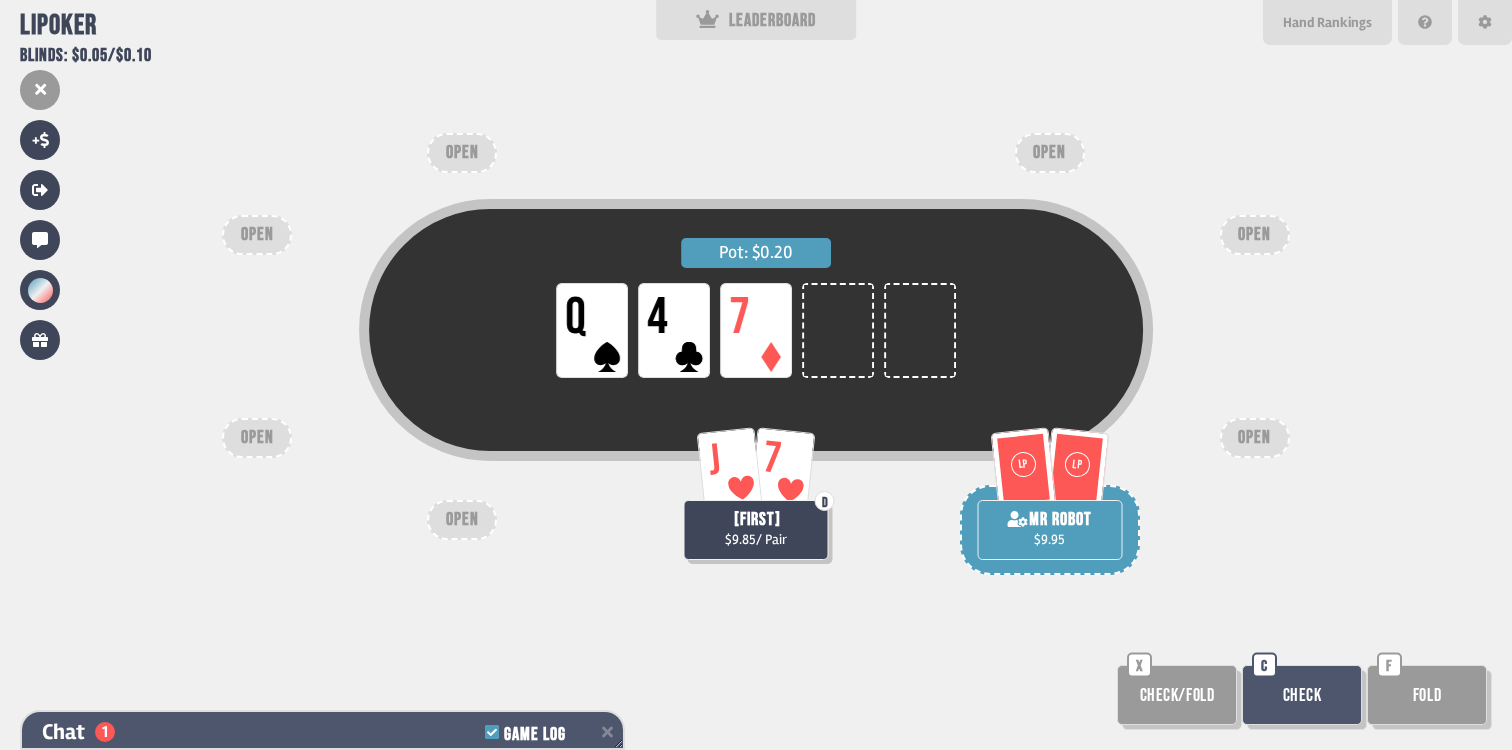 click 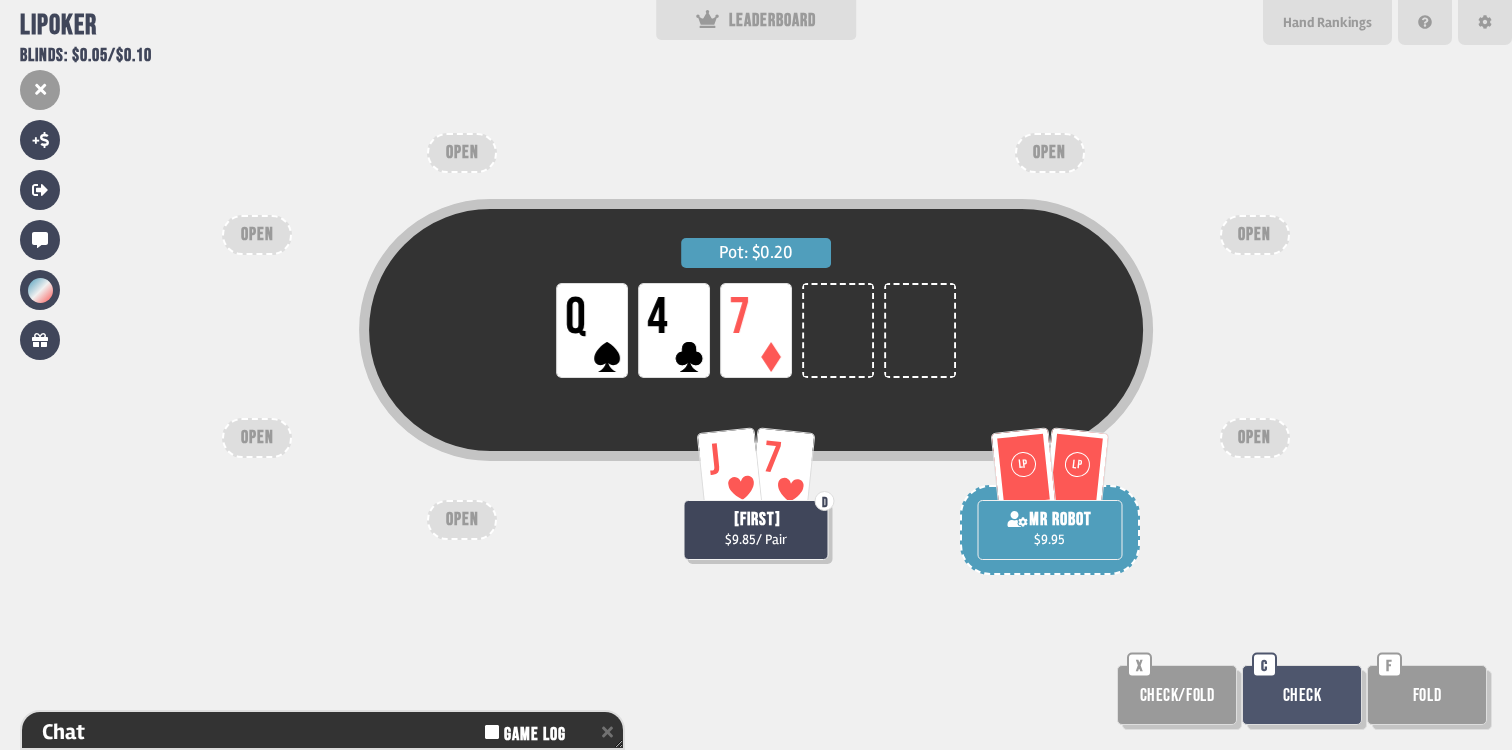 click on "Pot: $0.20   LP Q LP 4 LP 7 J 7 D [FIRST] $9.85   / Pair LP LP mr robot $9.95  OPEN OPEN OPEN OPEN OPEN OPEN OPEN Check/Fold X Check C Fold F" at bounding box center (756, 375) 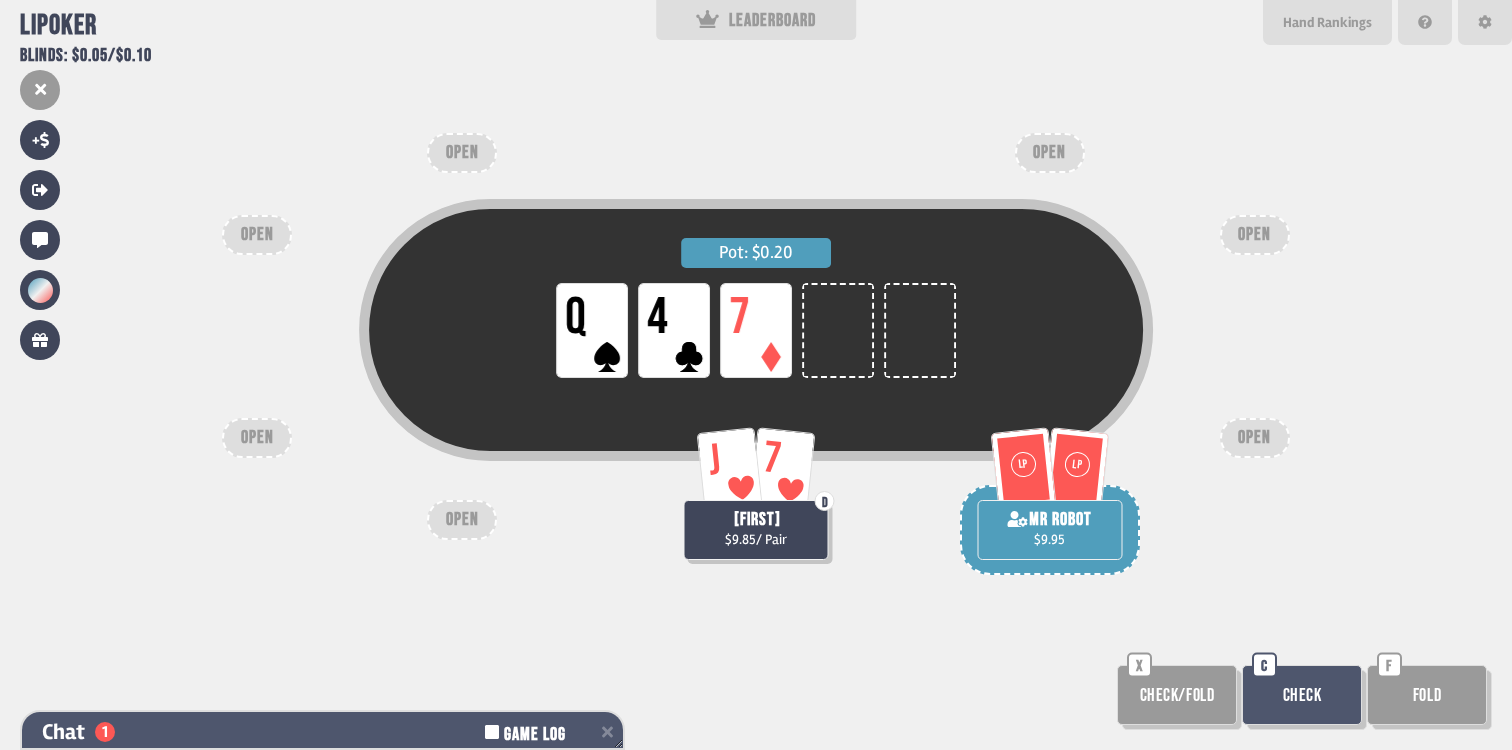 click on "Chat   1 Game Log" at bounding box center [322, 732] 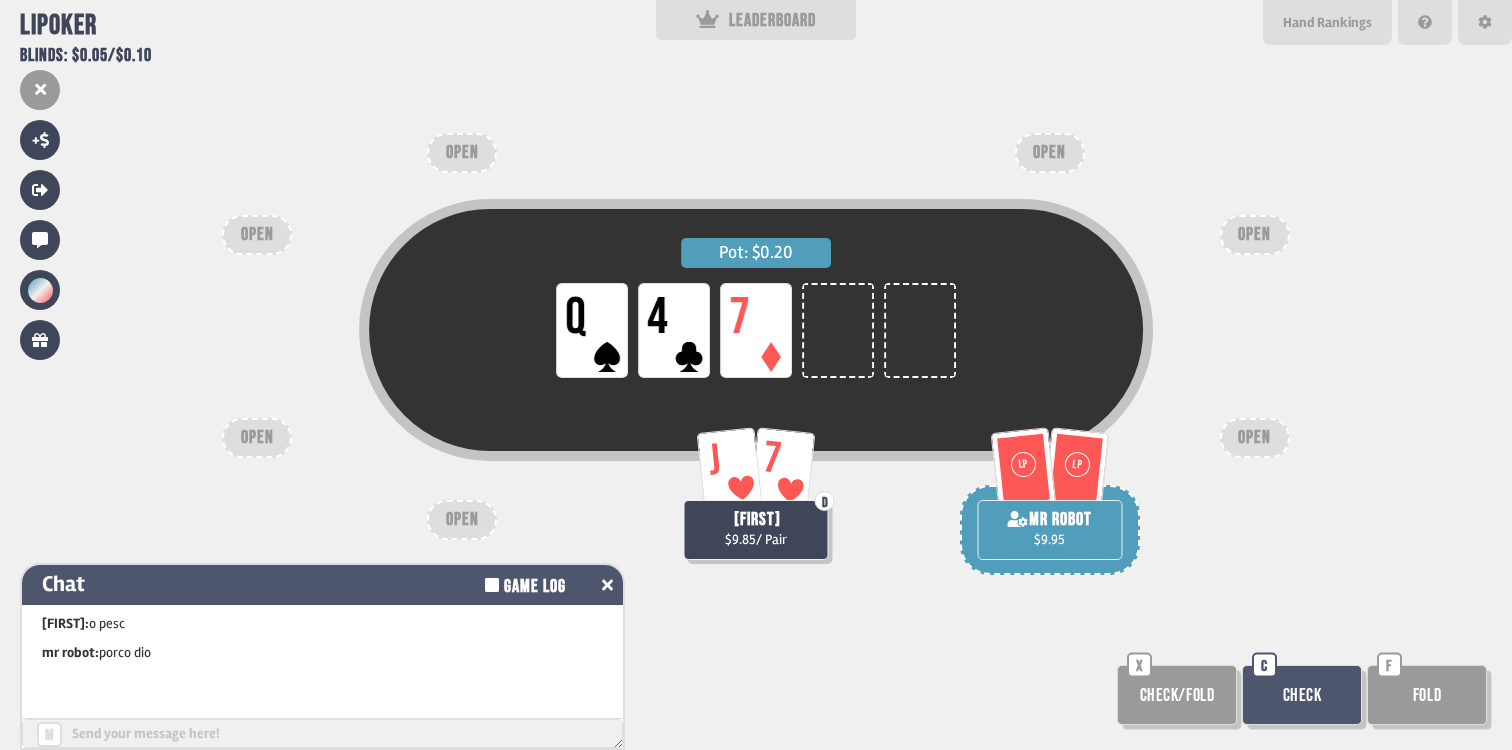 scroll, scrollTop: 0, scrollLeft: 0, axis: both 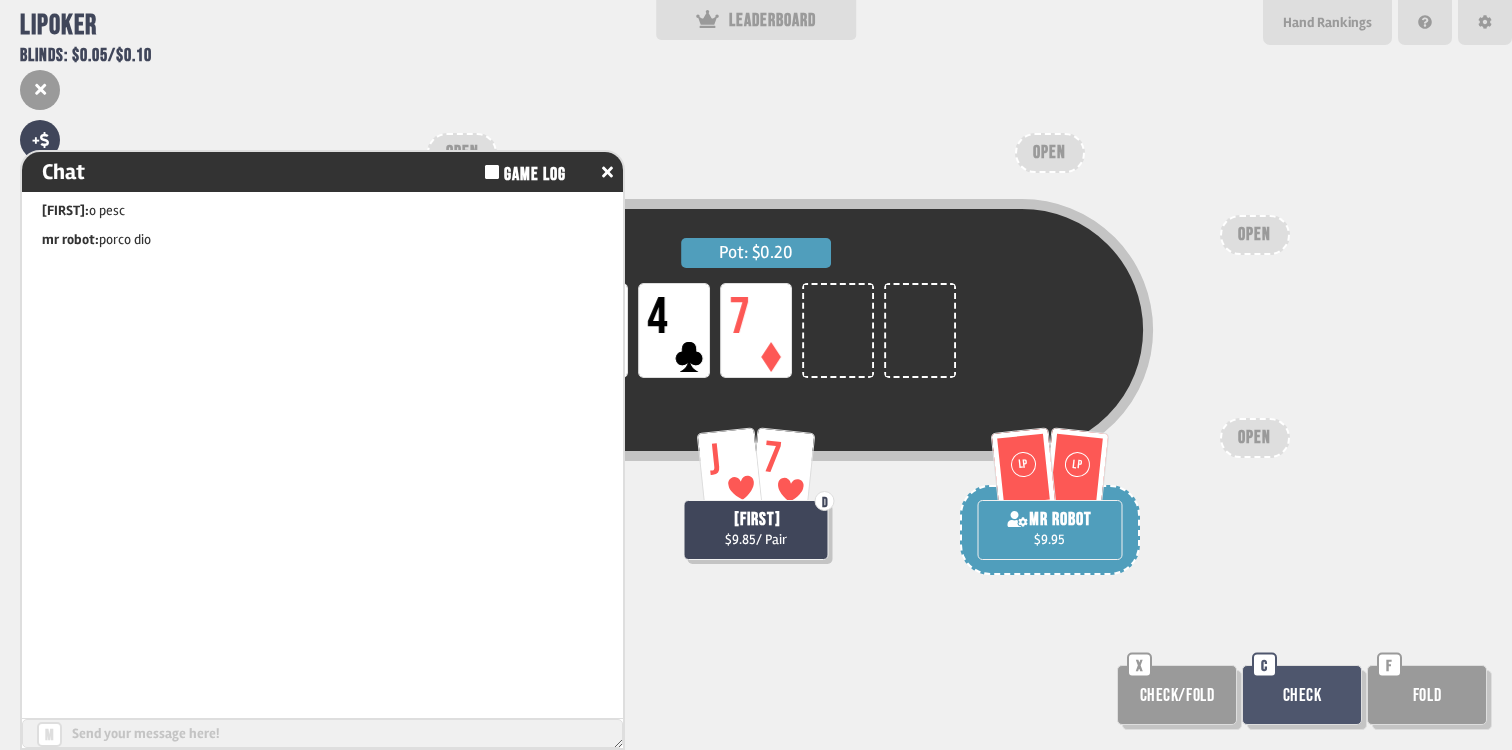 click at bounding box center [322, 733] 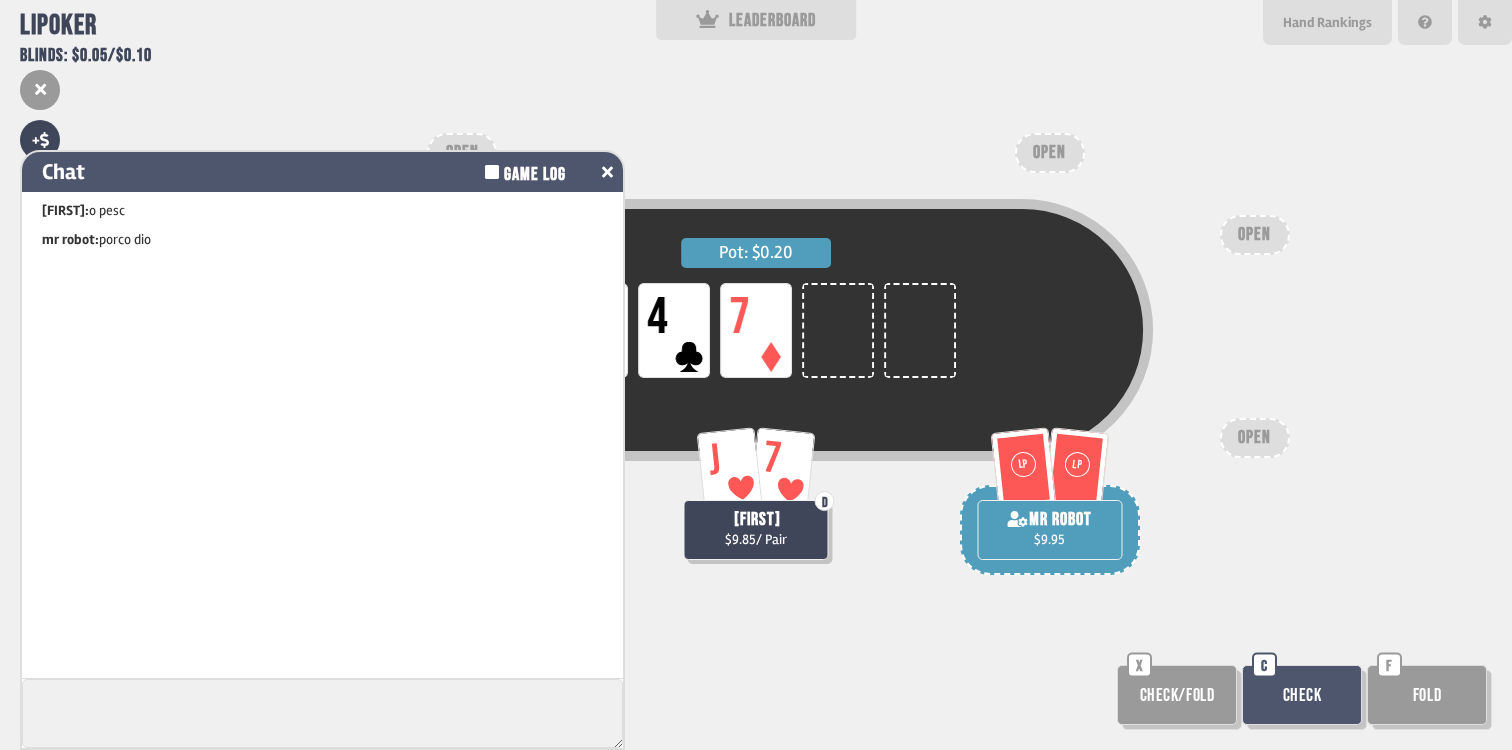 click 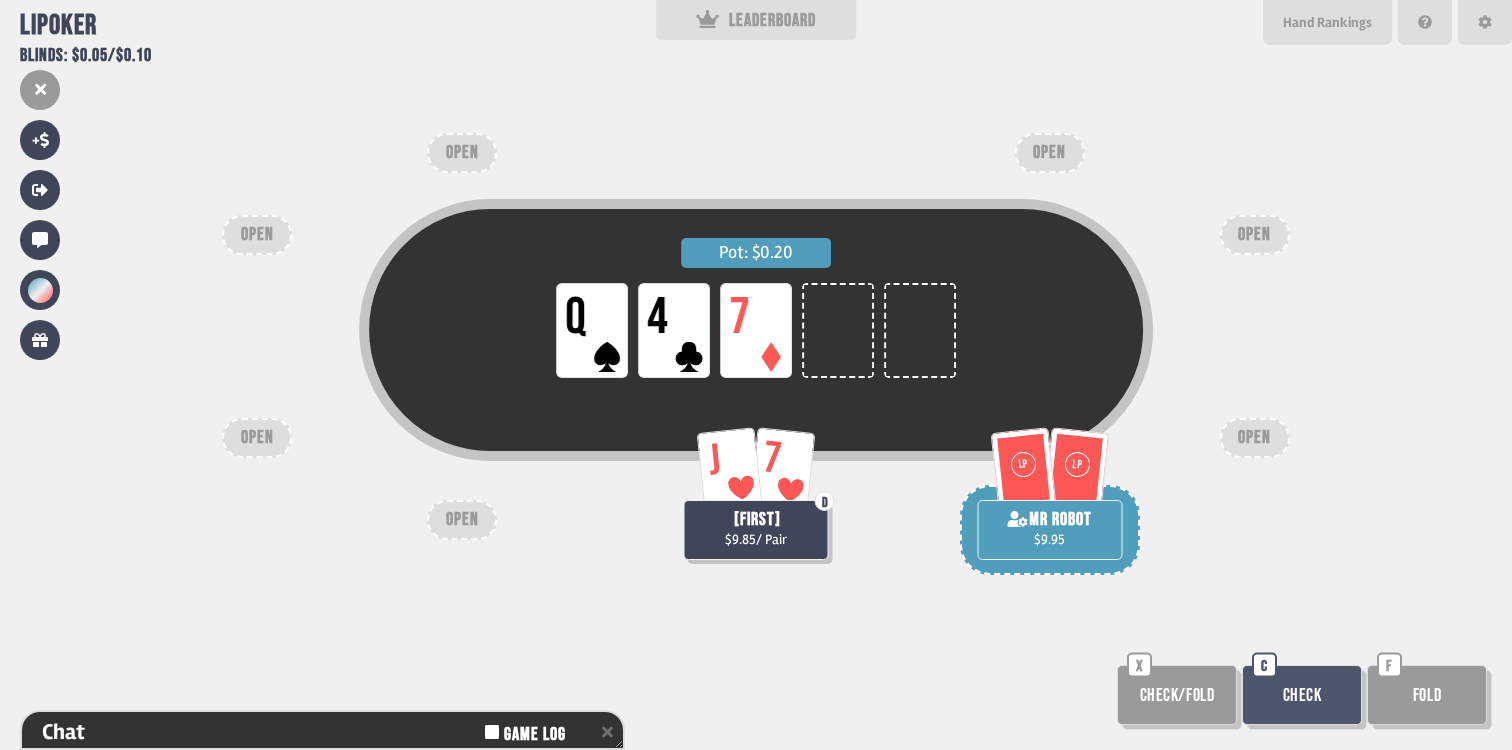 scroll, scrollTop: 66, scrollLeft: 0, axis: vertical 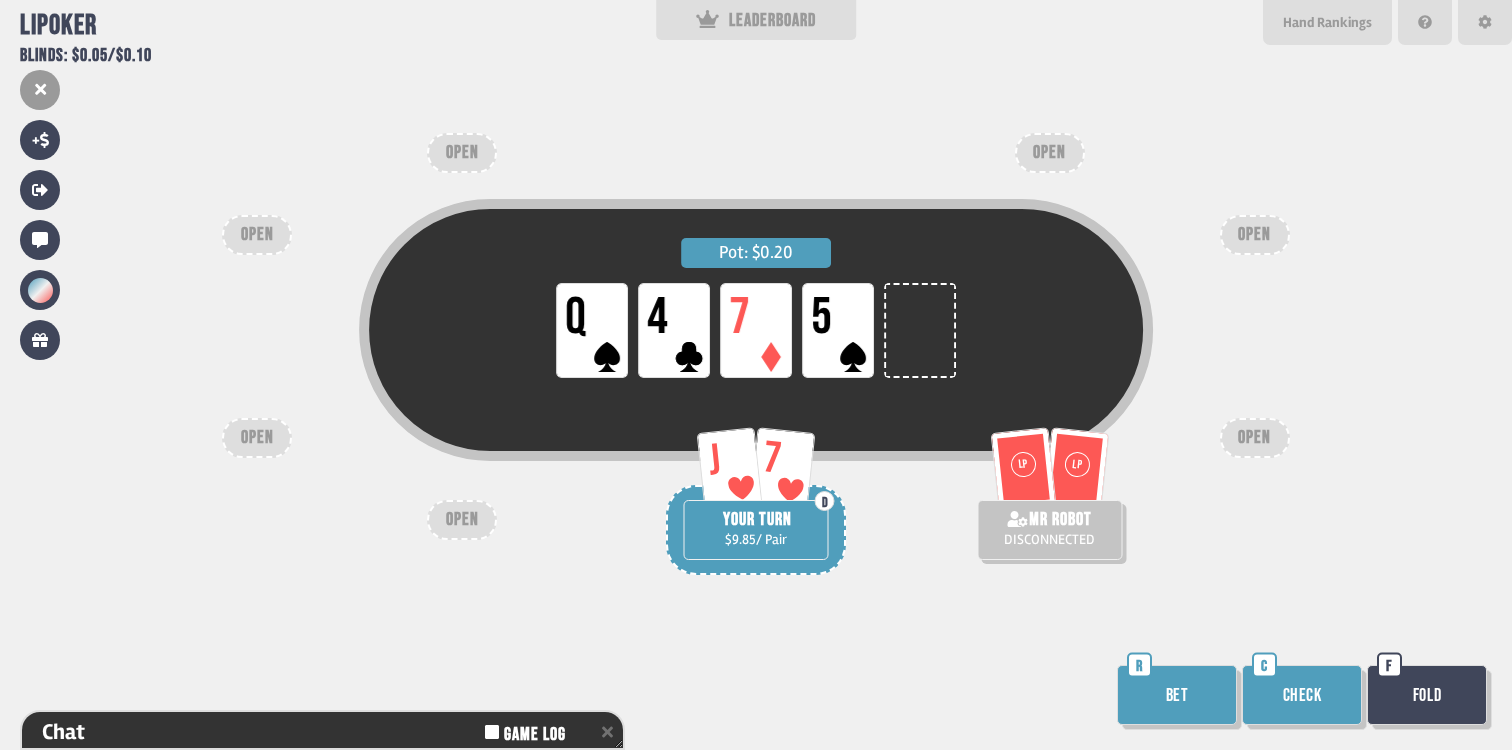 click on "Check" at bounding box center (1302, 695) 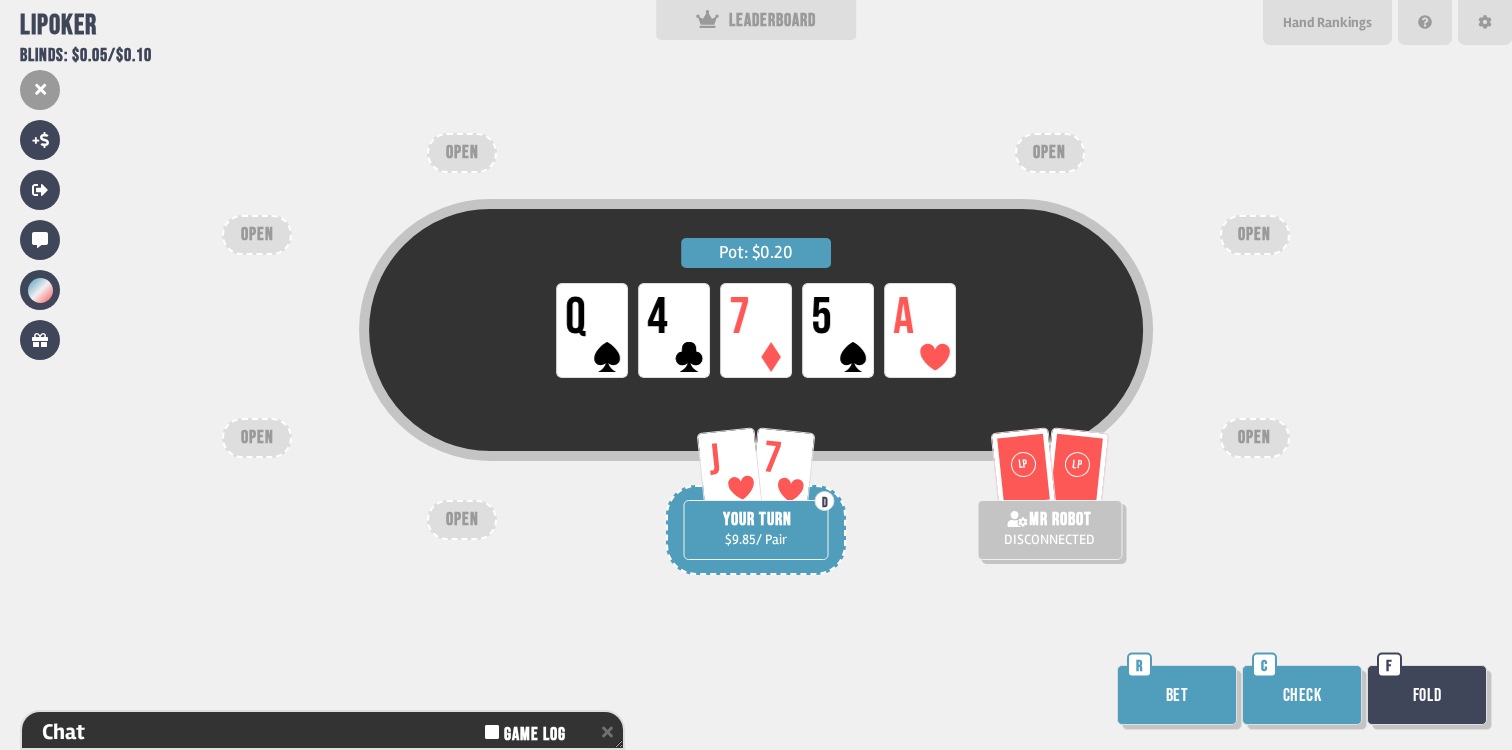 click on "Bet" at bounding box center (1177, 695) 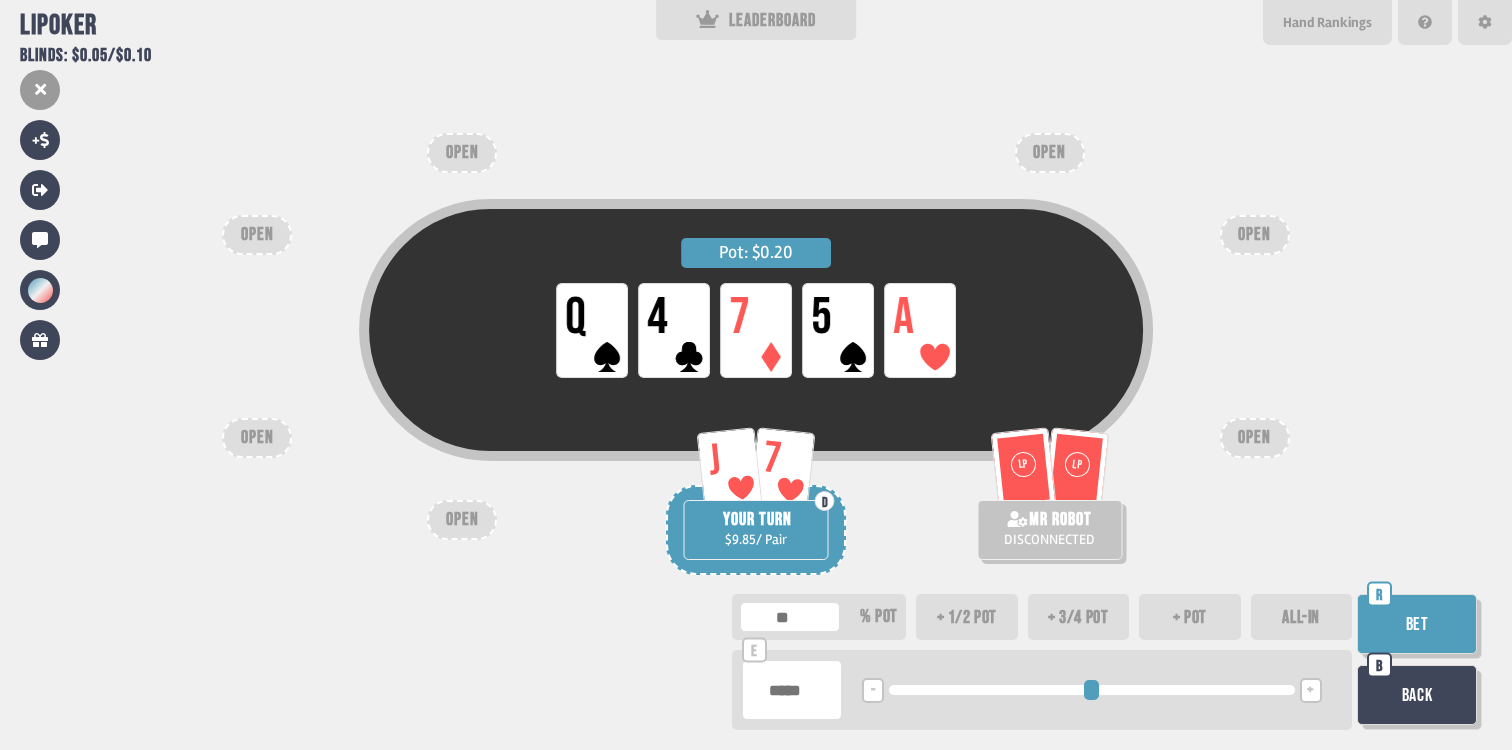 click on "ALL-IN" at bounding box center [1302, 617] 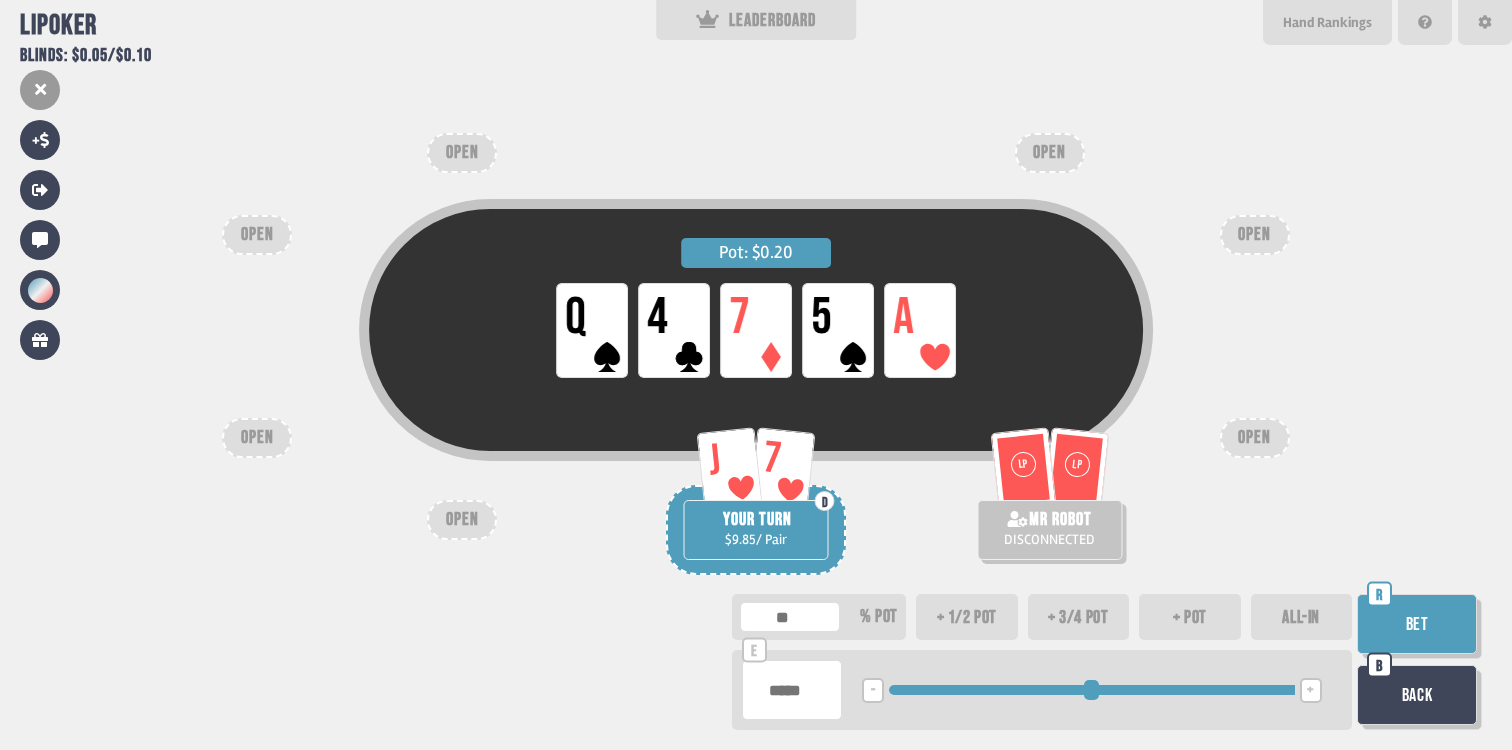 click on "Bet" at bounding box center [1417, 624] 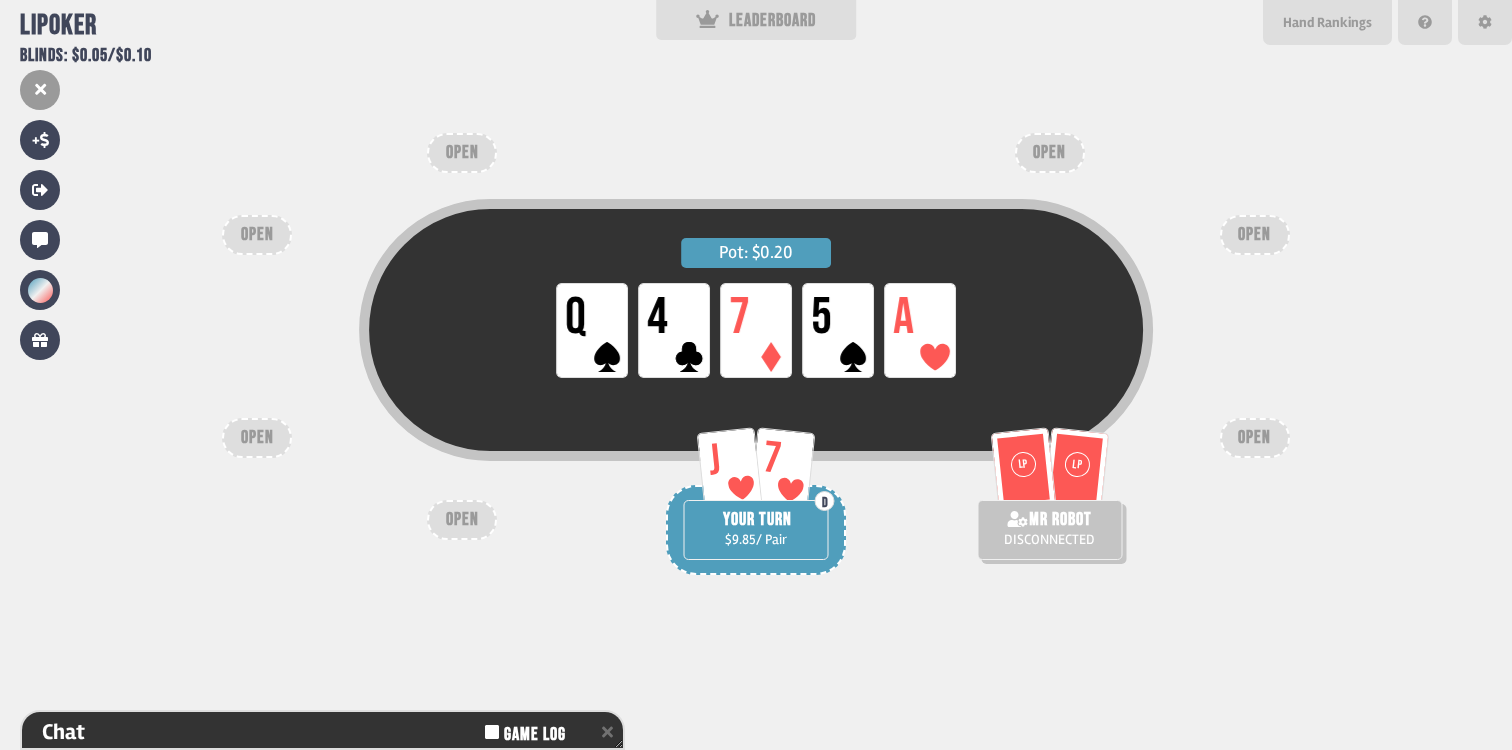 scroll, scrollTop: 66, scrollLeft: 0, axis: vertical 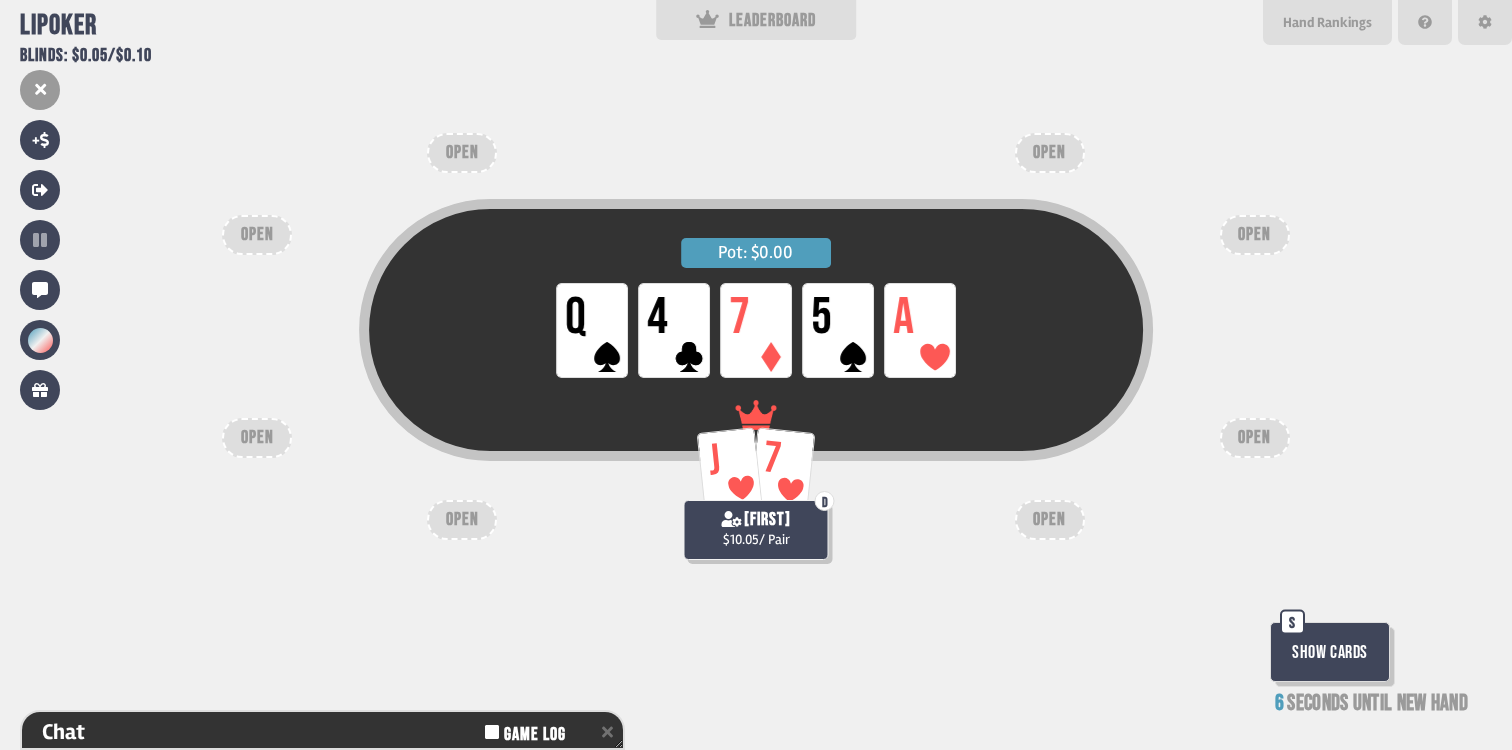 click on "Pot: $0.00   LP Q LP 4 LP 7 LP 5 LP A J 7 D [FIRST] $10.05   / Pair OPEN OPEN OPEN OPEN OPEN OPEN OPEN OPEN Show Cards S 6  seconds until new hand" at bounding box center [756, 375] 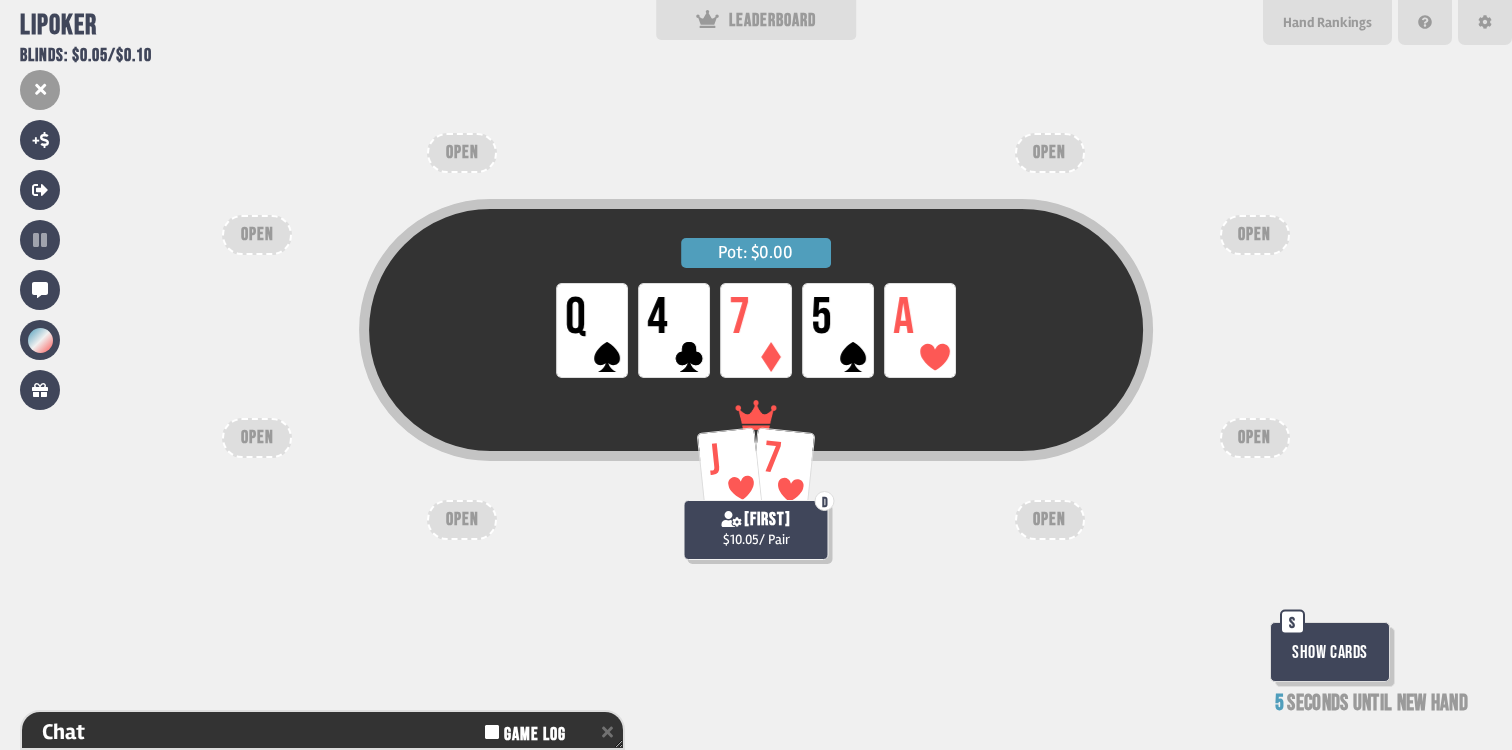 click on "Show Cards S" at bounding box center [1332, 654] 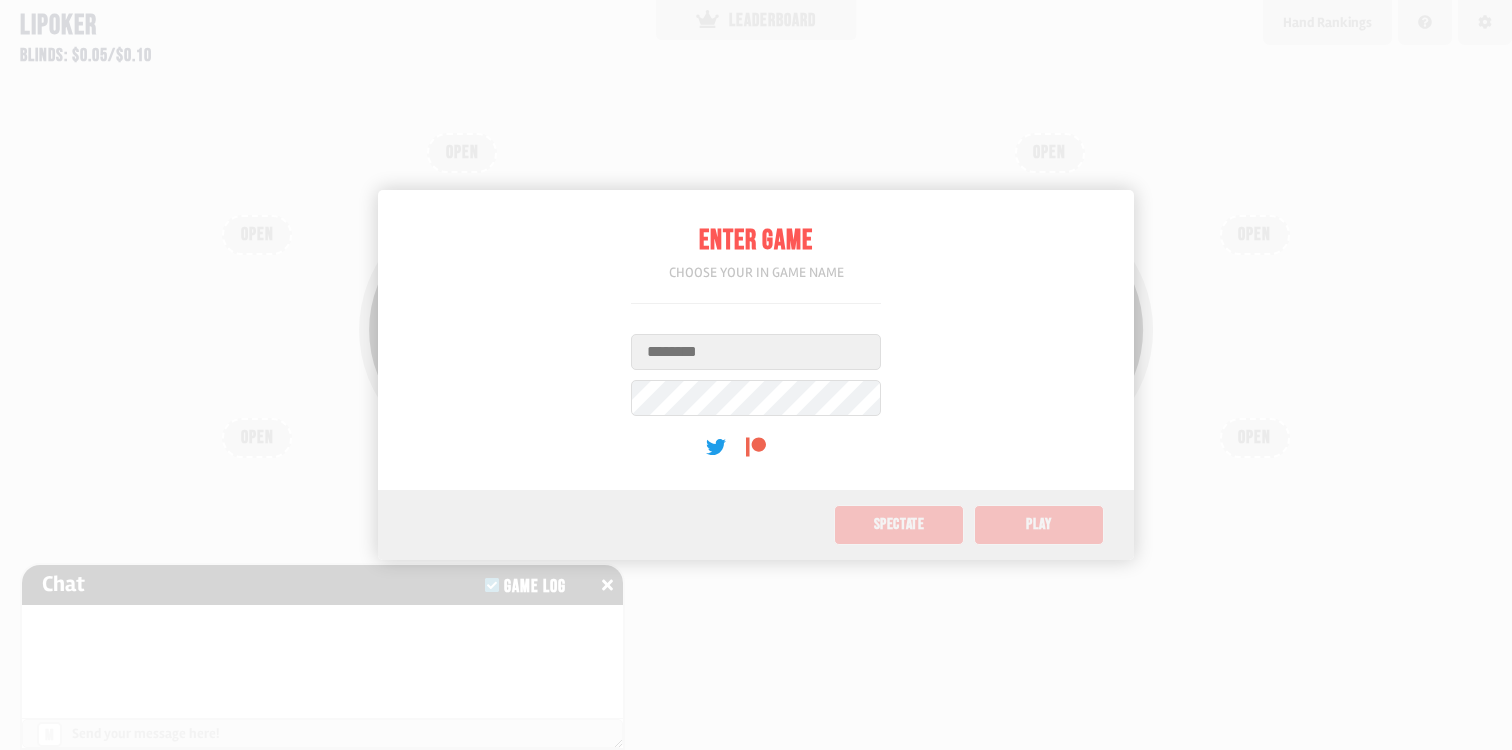 scroll, scrollTop: 0, scrollLeft: 0, axis: both 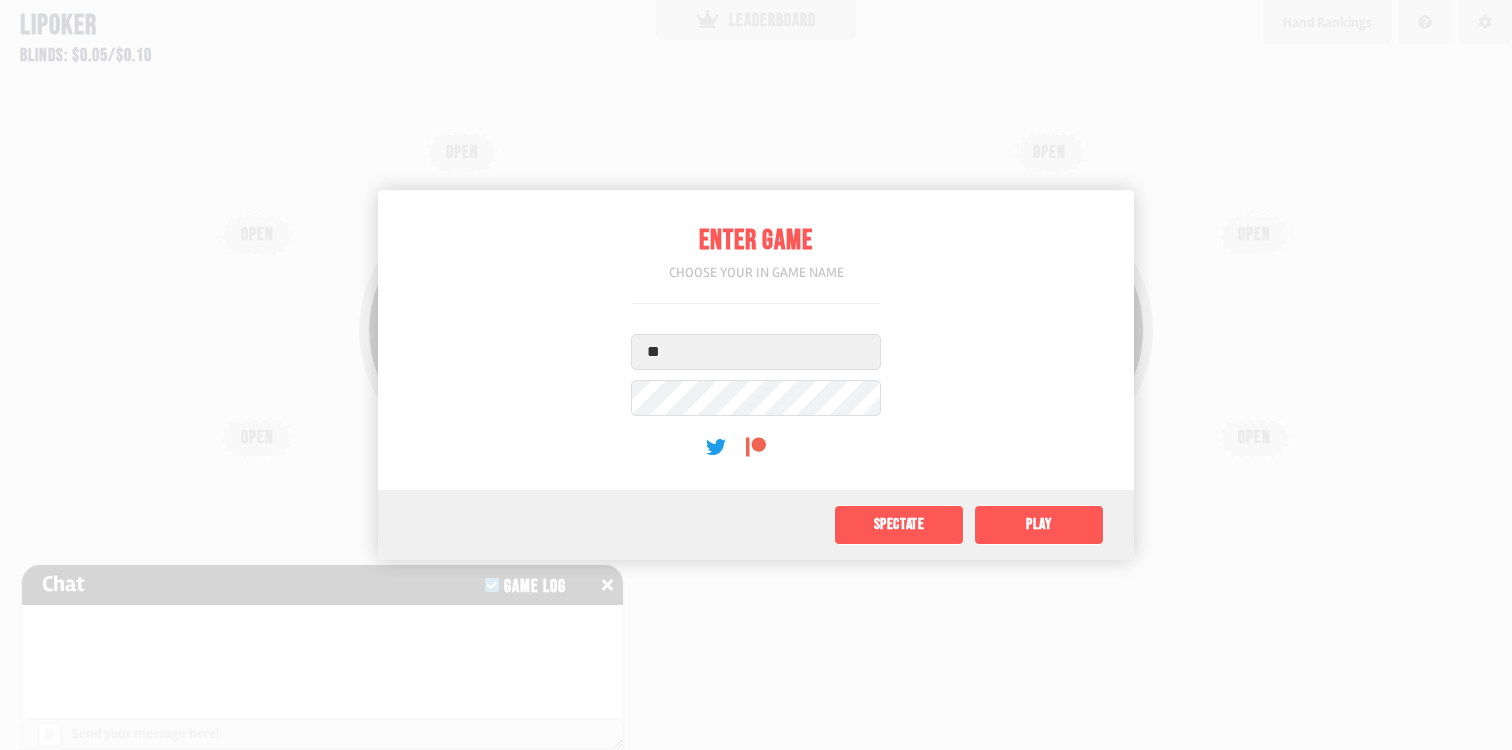 type on "*" 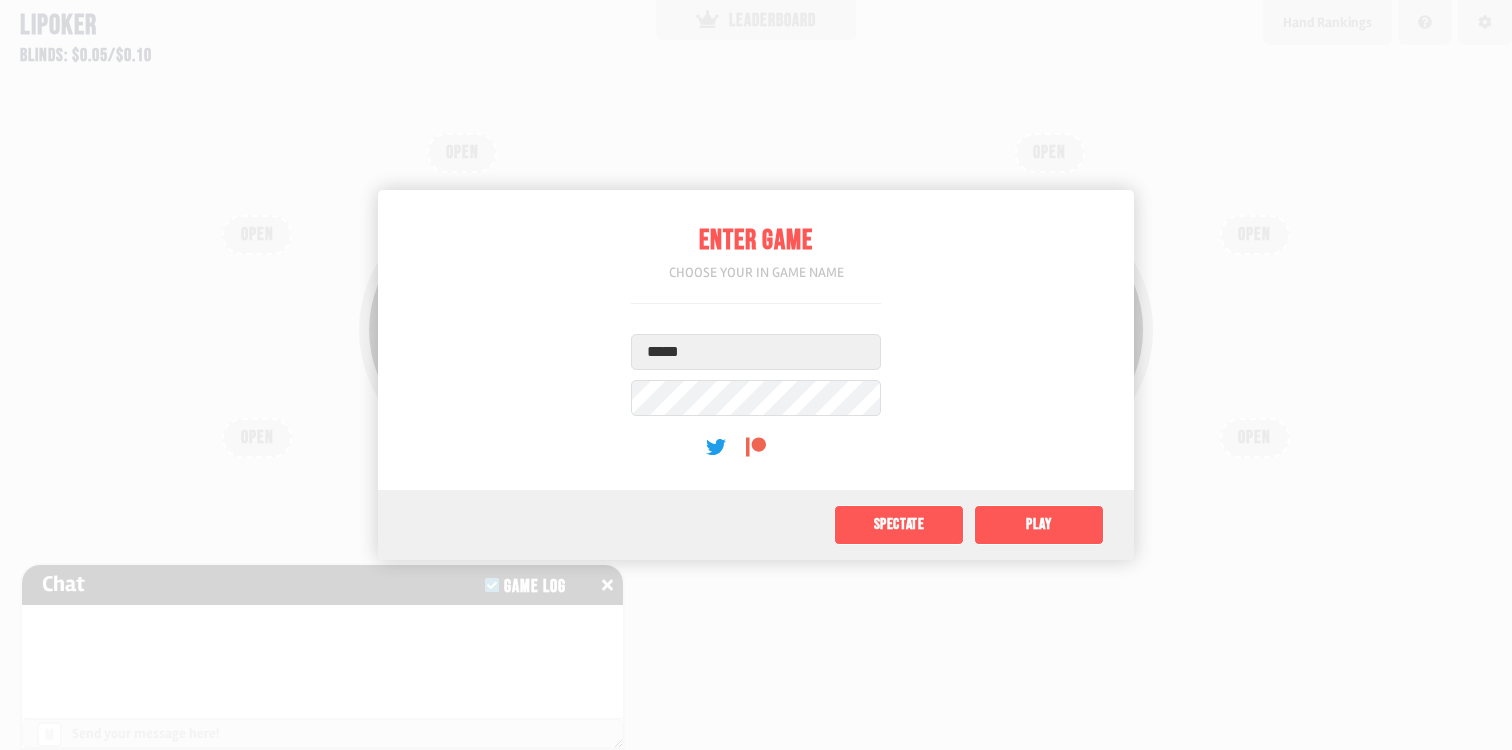 type on "*****" 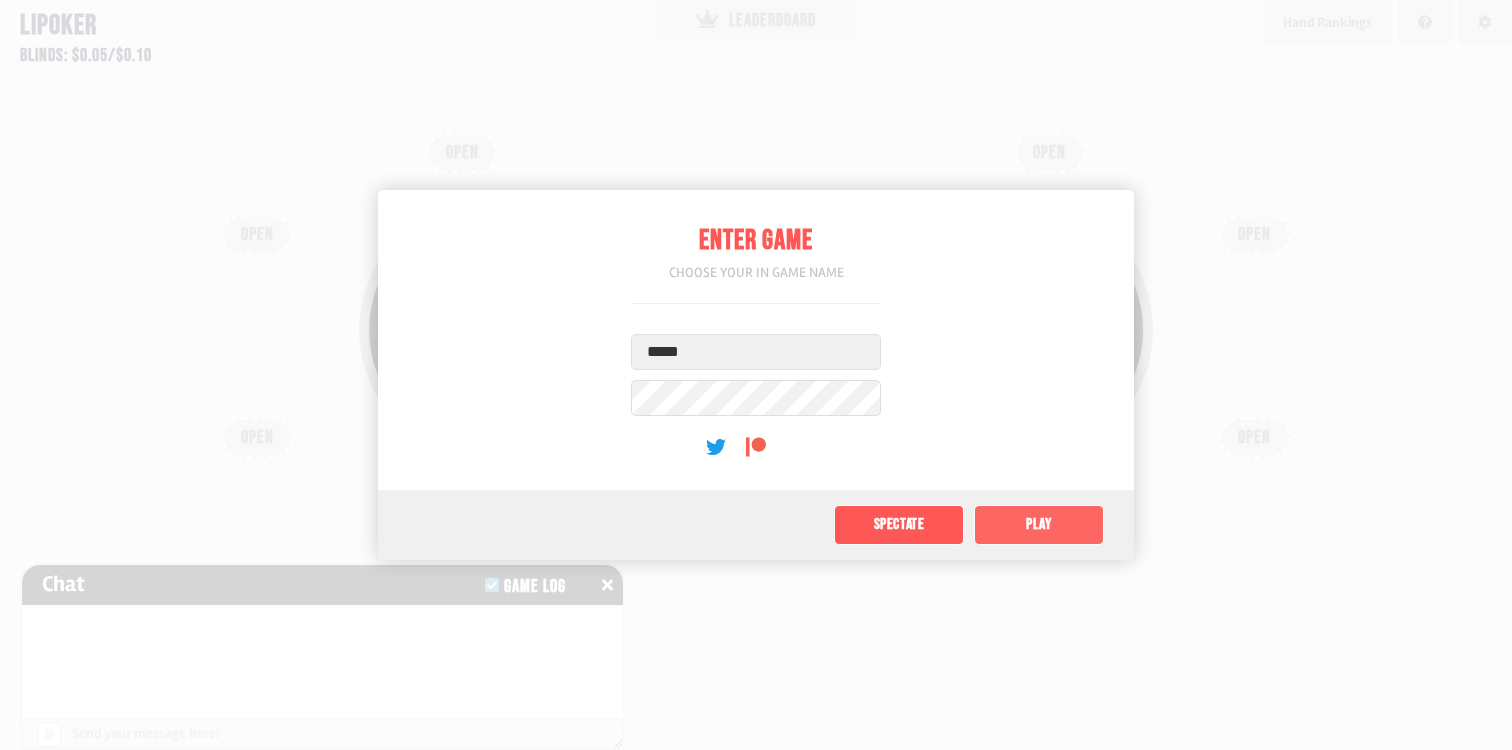 click on "Play" 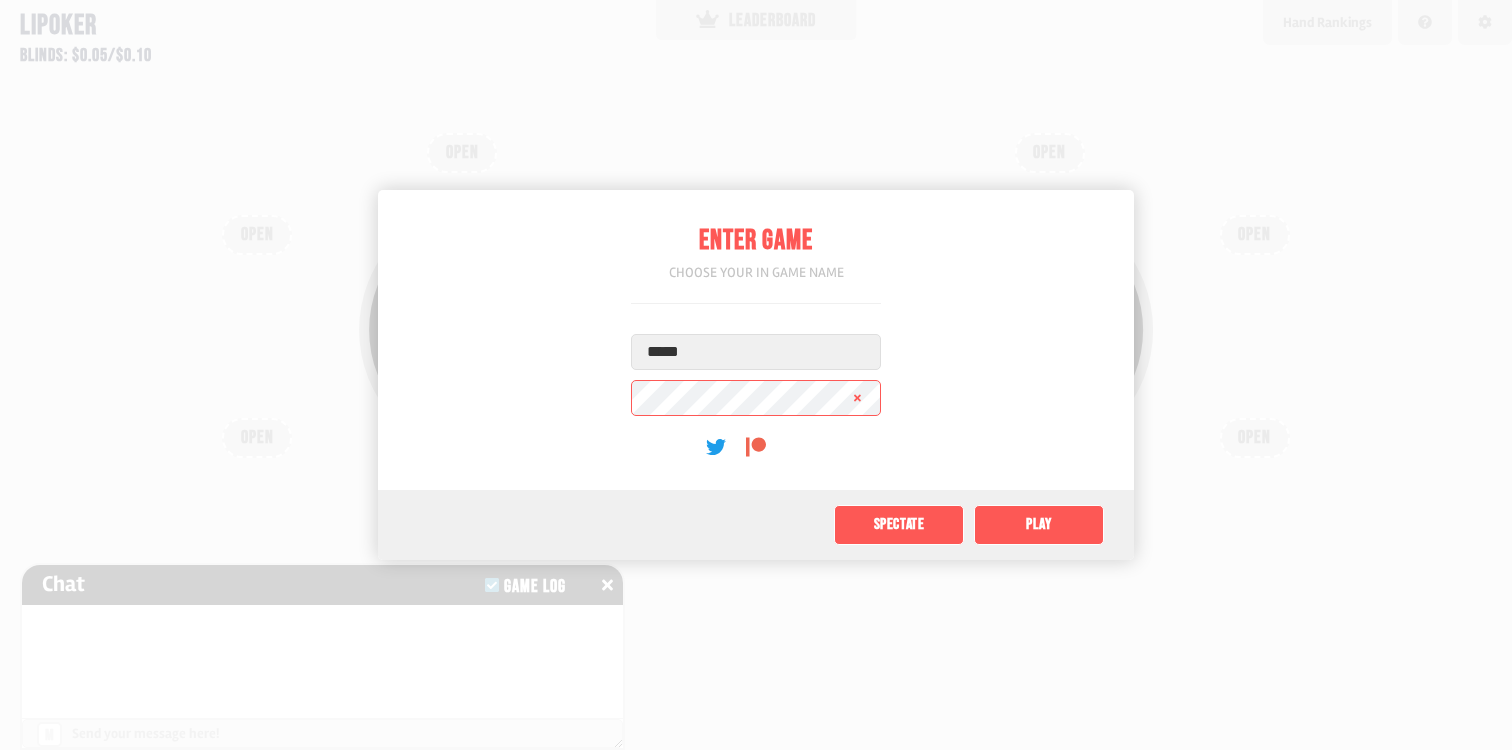 click 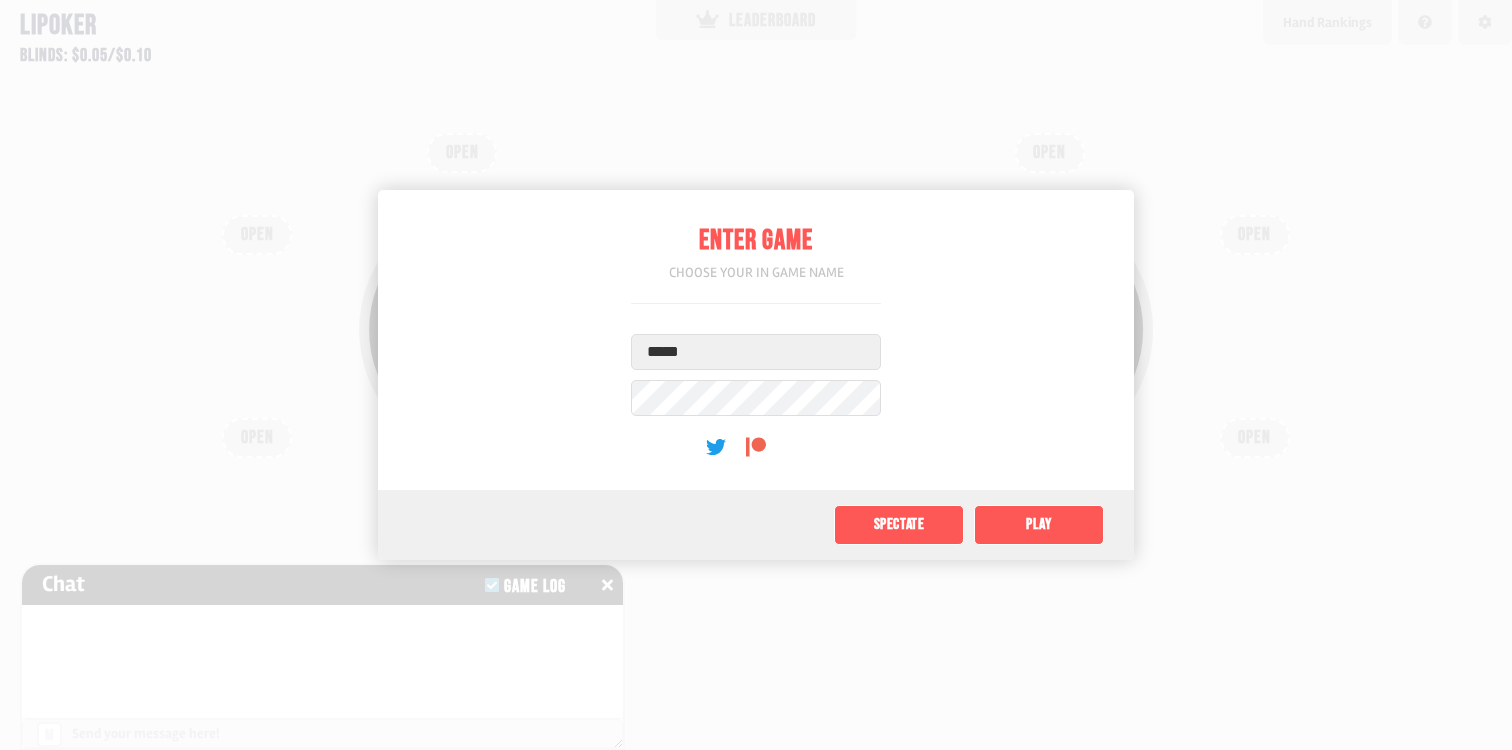 click on "Spectate Play" at bounding box center (756, 525) 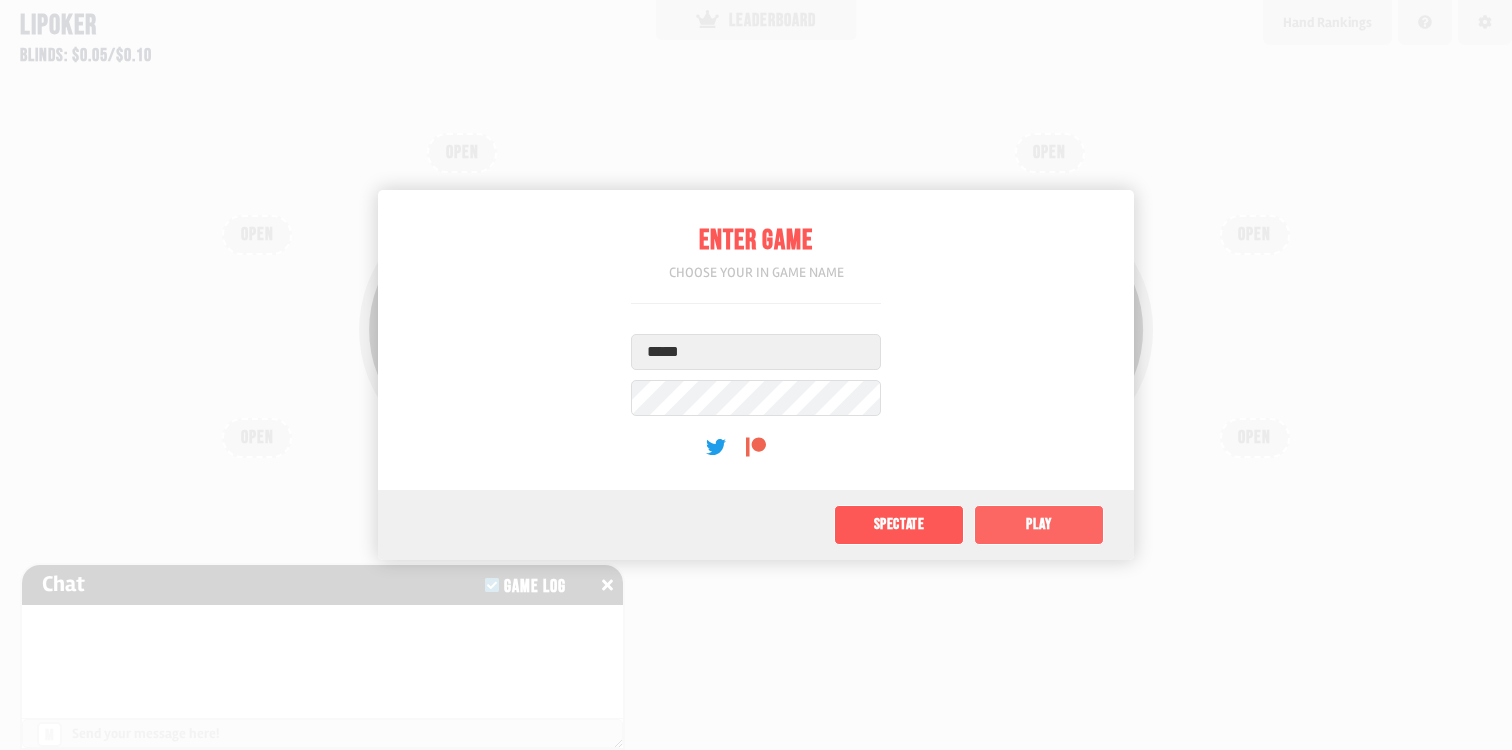 click on "Play" 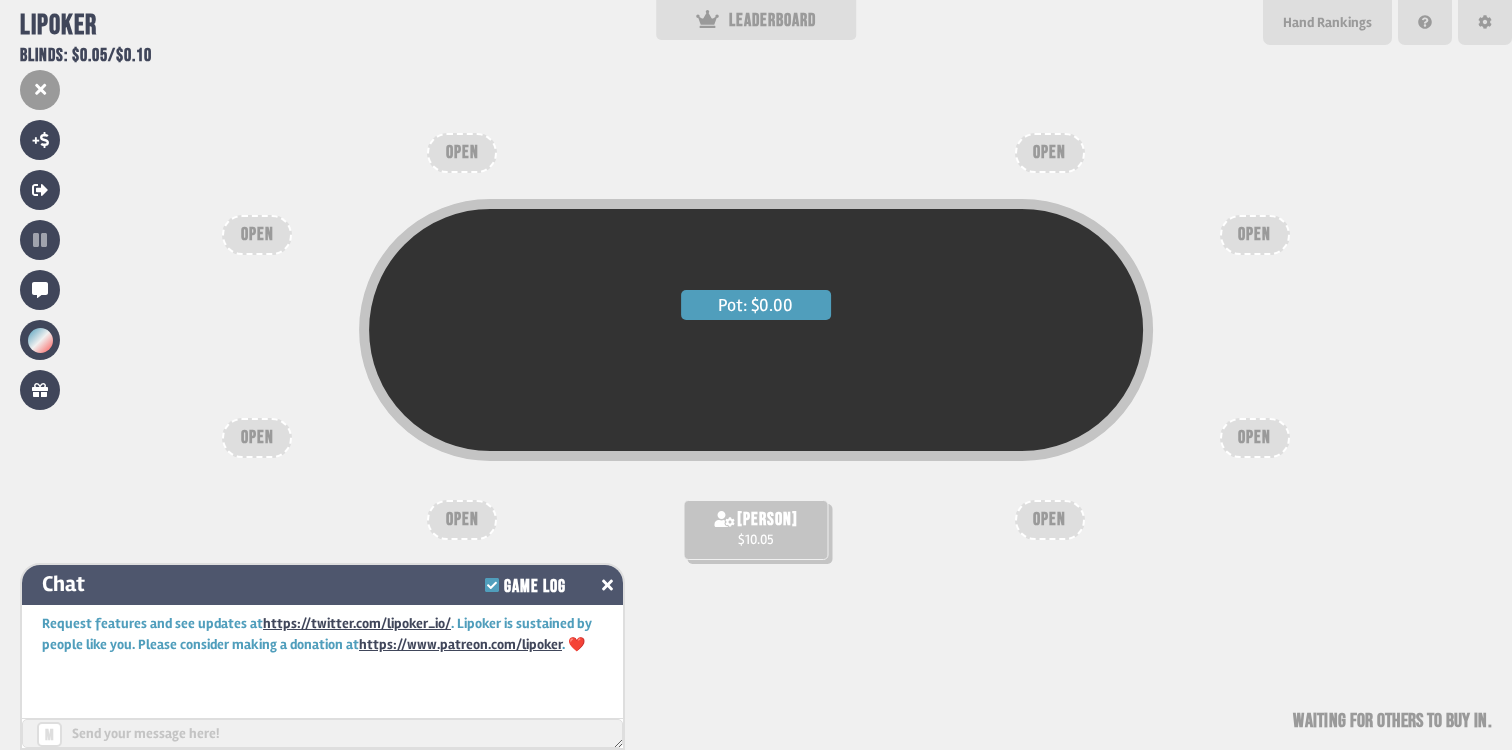 click on "Game Log" at bounding box center [535, 587] 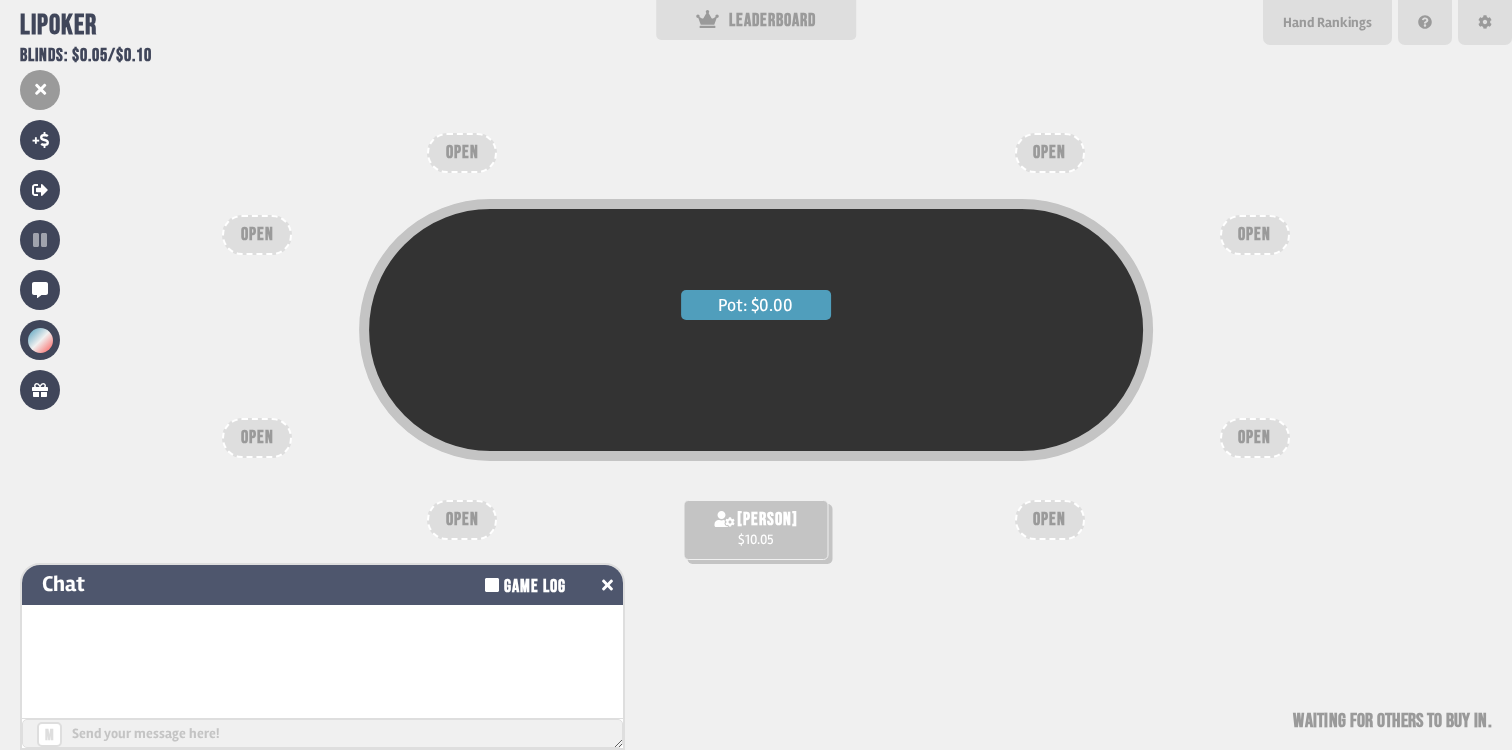 click 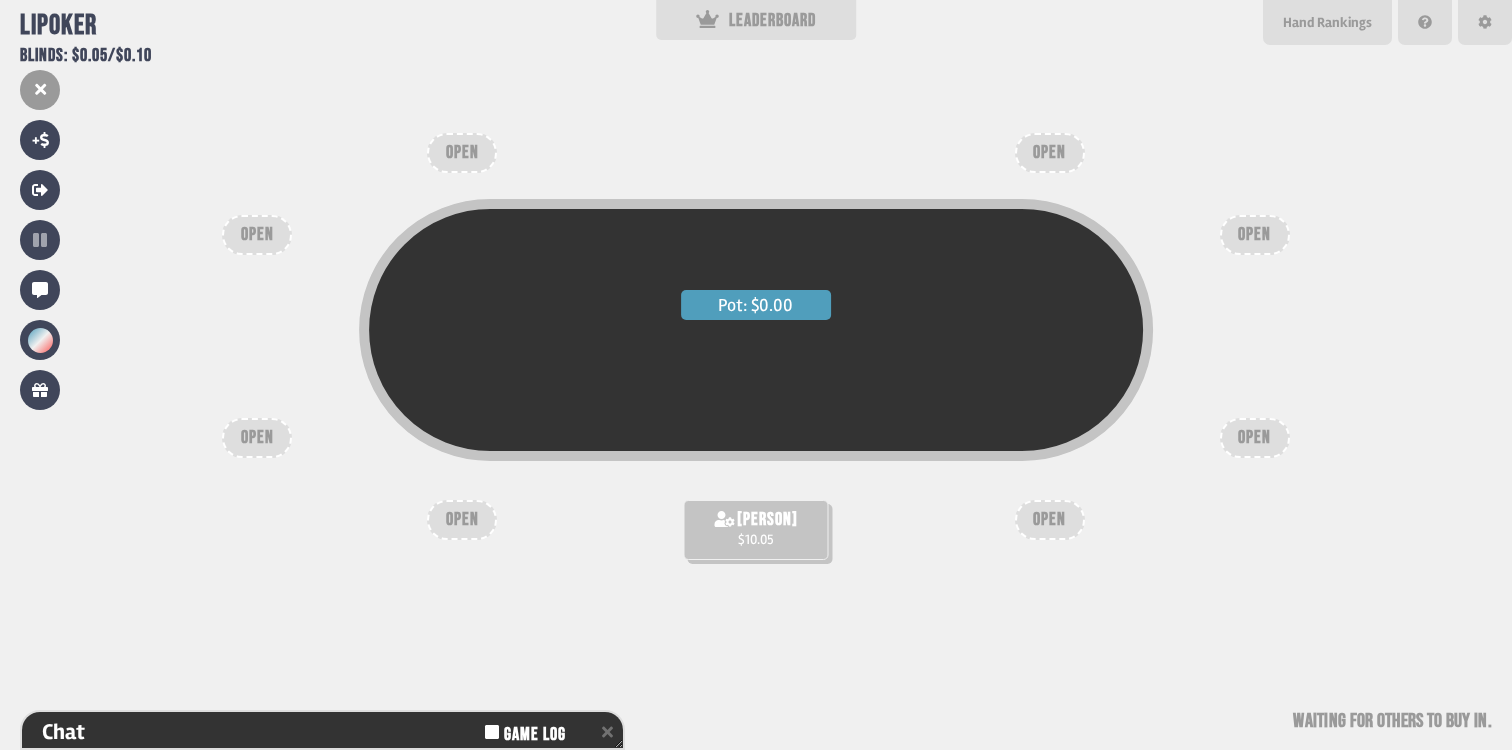 click on "Pot: $0.00   marco $10.05  OPEN OPEN OPEN OPEN OPEN OPEN OPEN OPEN Waiting for others to buy in" at bounding box center (756, 375) 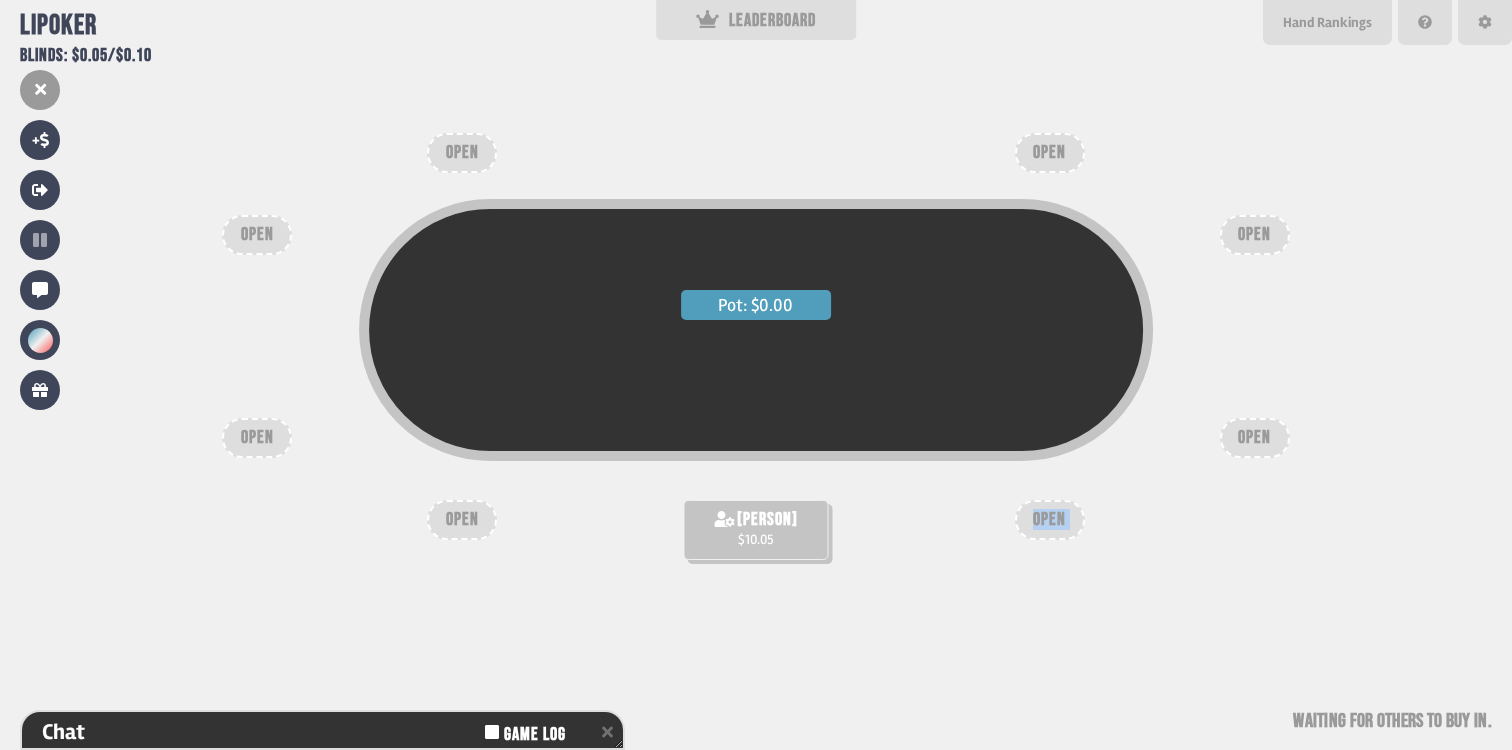 click on "OPEN" at bounding box center (1050, 520) 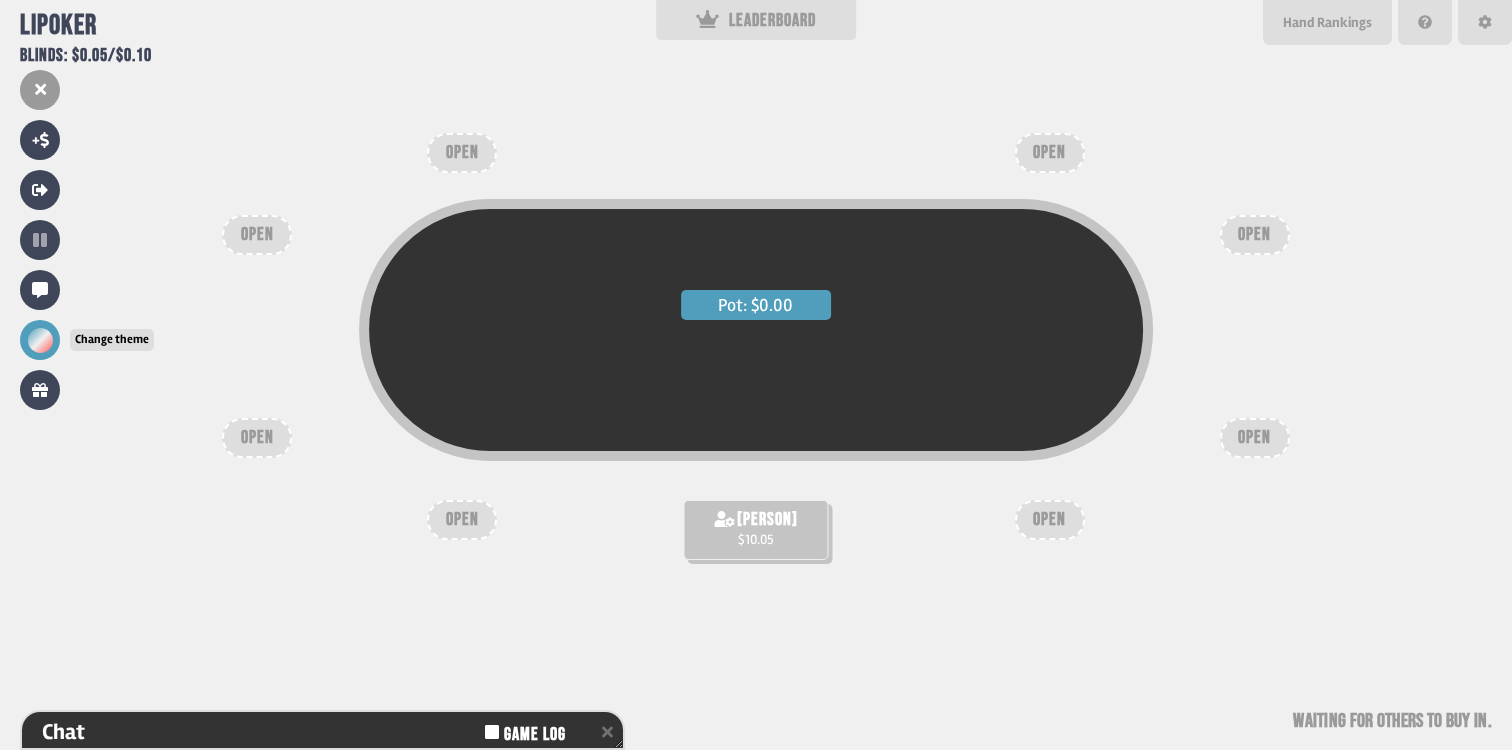 click at bounding box center [40, 340] 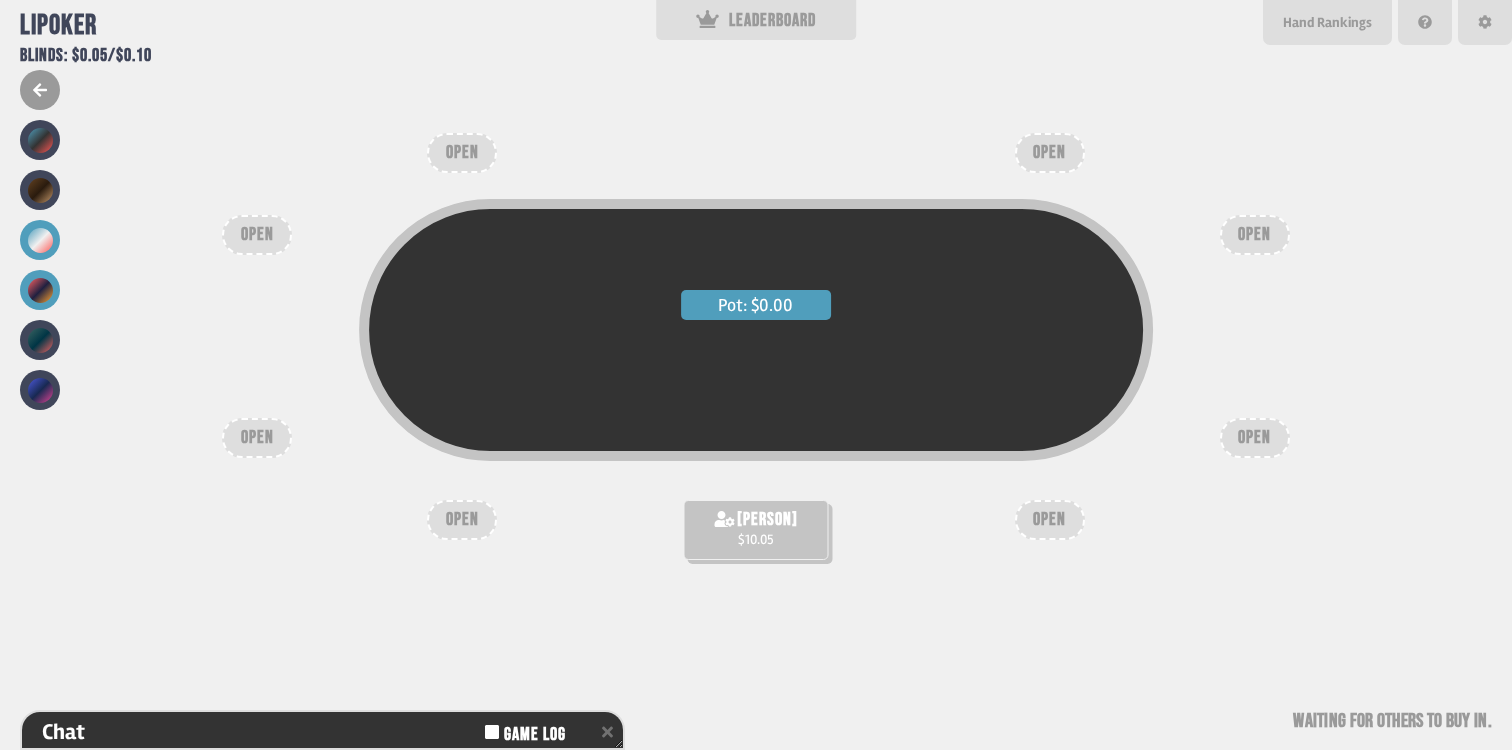 click at bounding box center (40, 290) 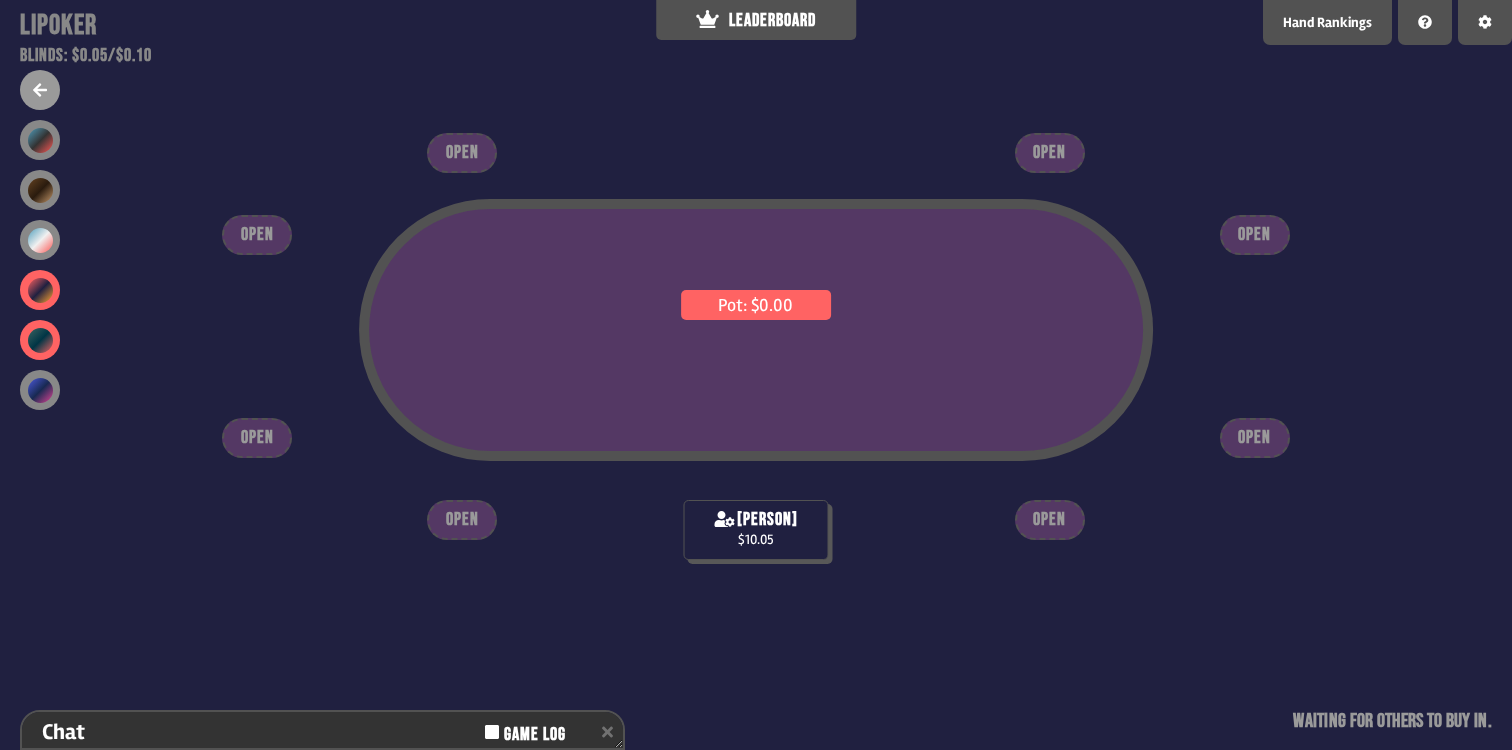 click at bounding box center [40, 340] 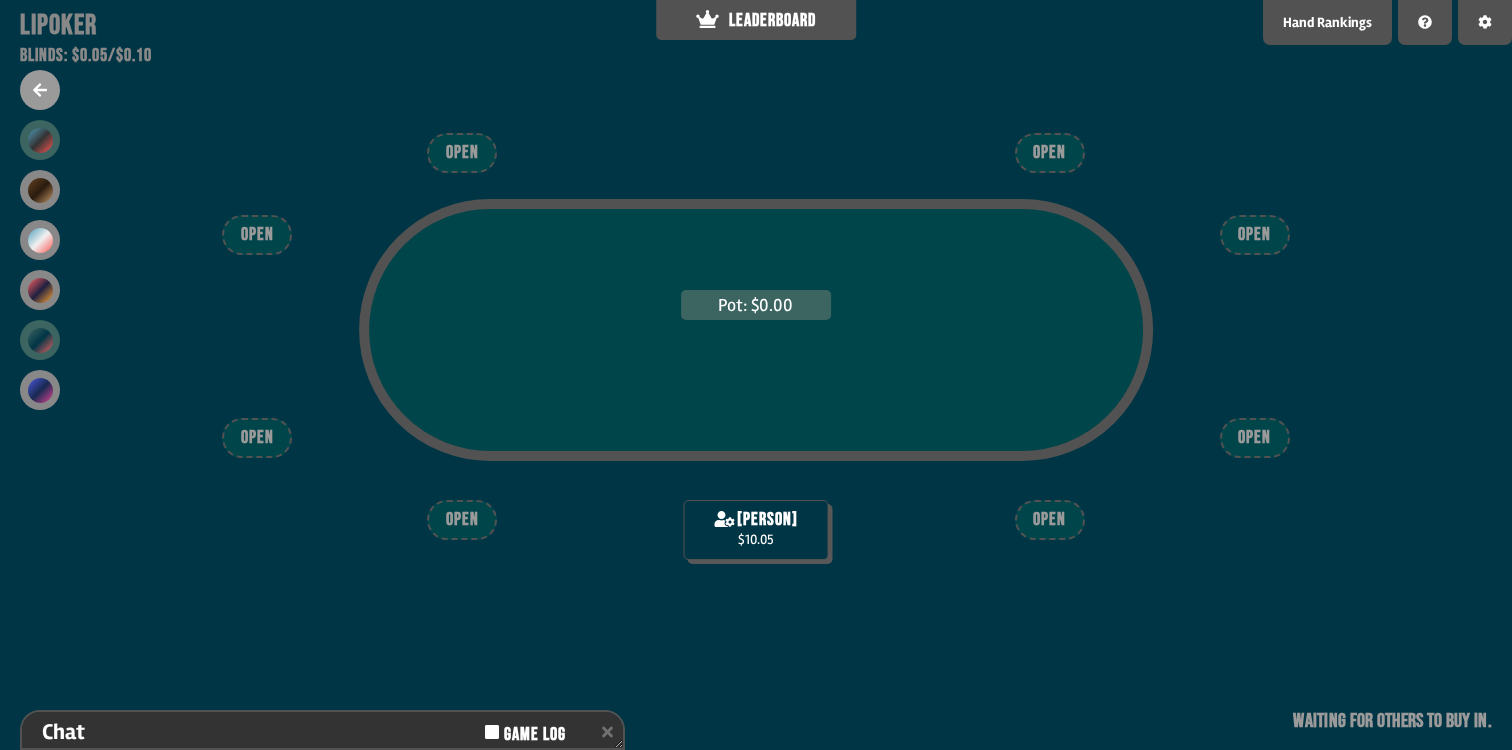 click at bounding box center (40, 140) 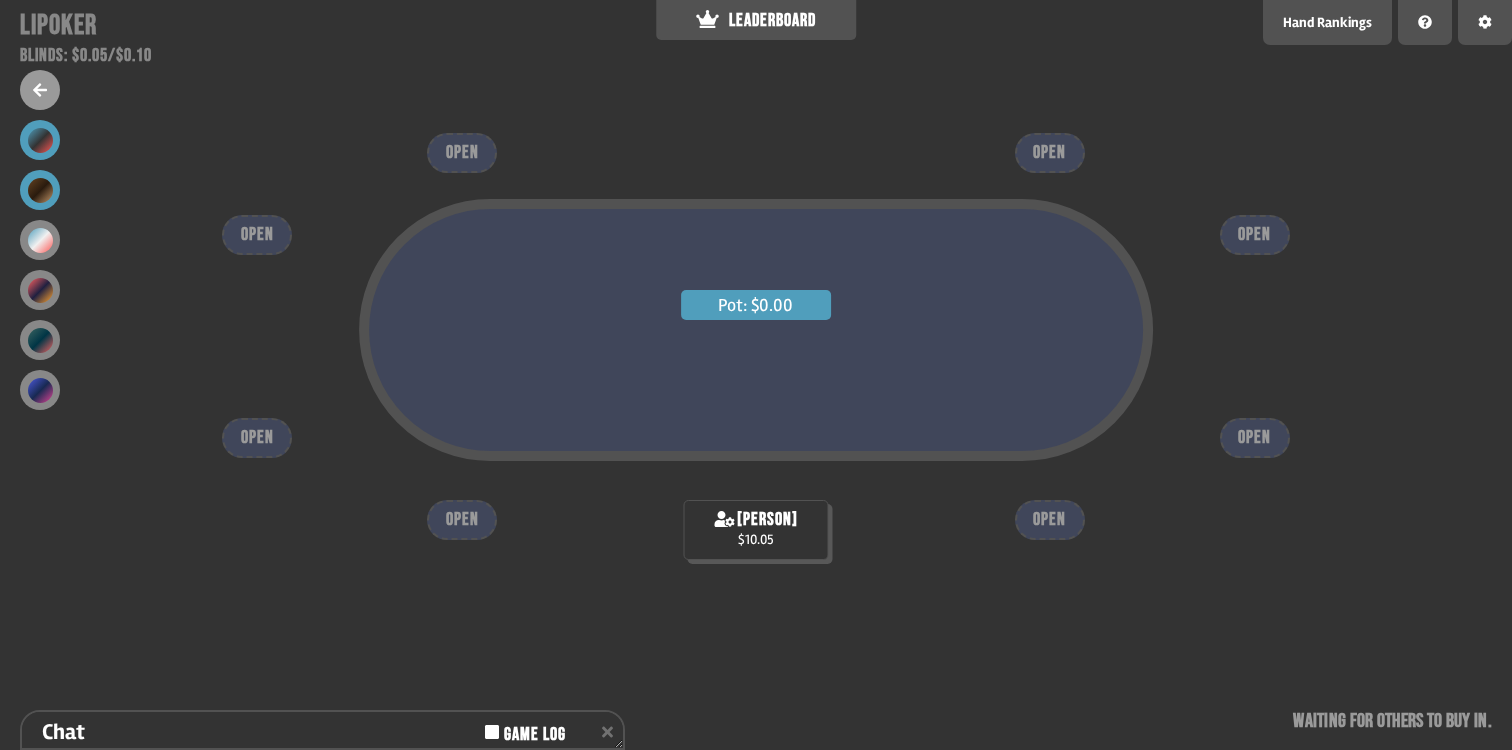 click at bounding box center [40, 190] 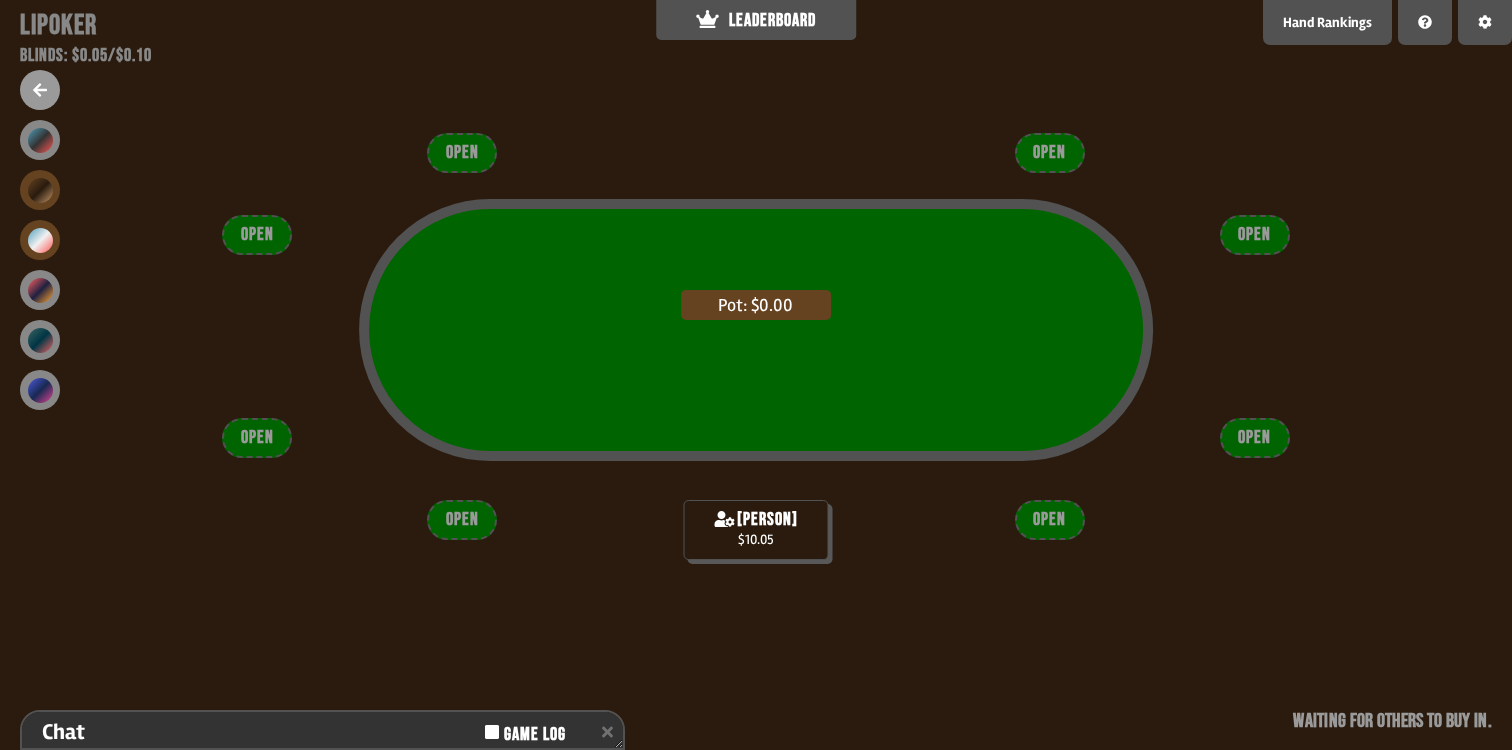 click at bounding box center [40, 240] 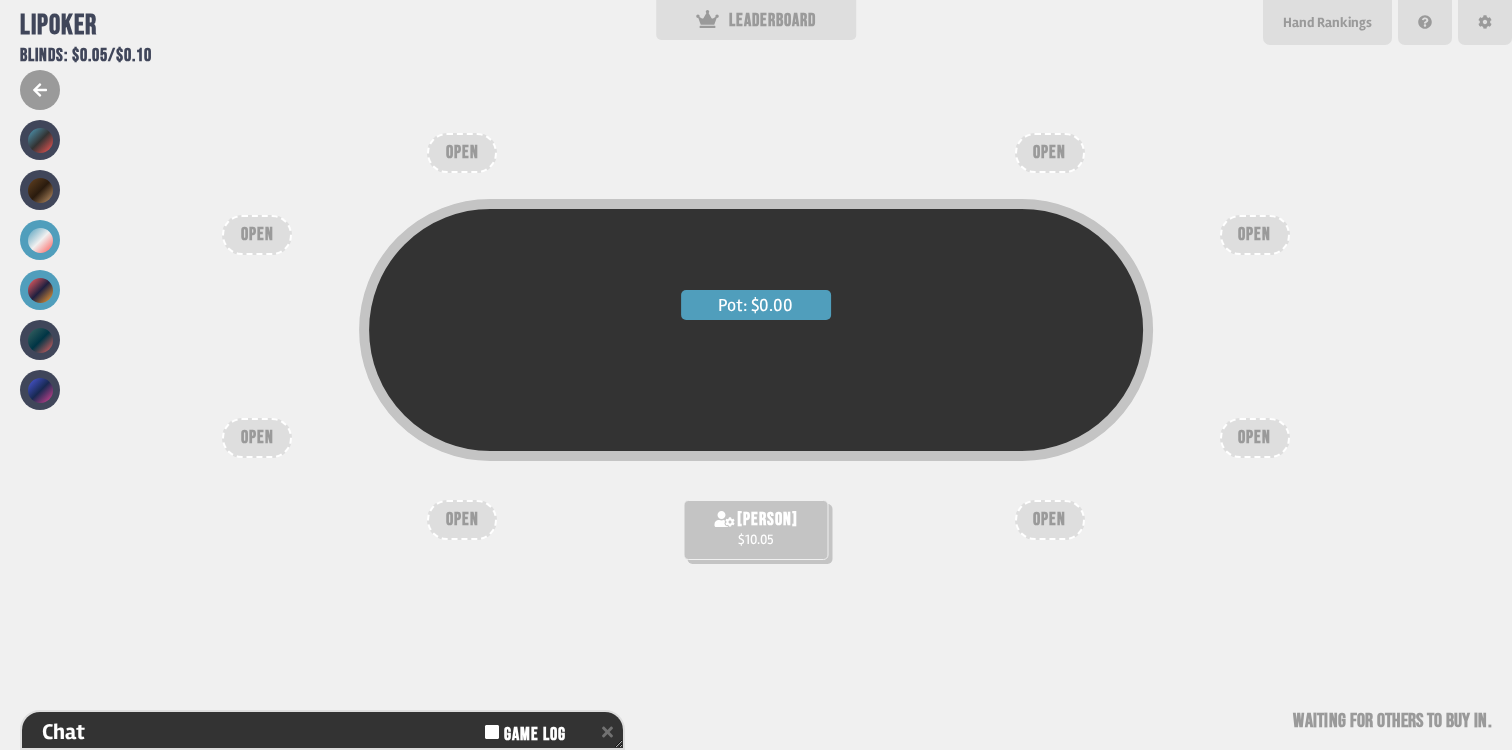 click at bounding box center [40, 290] 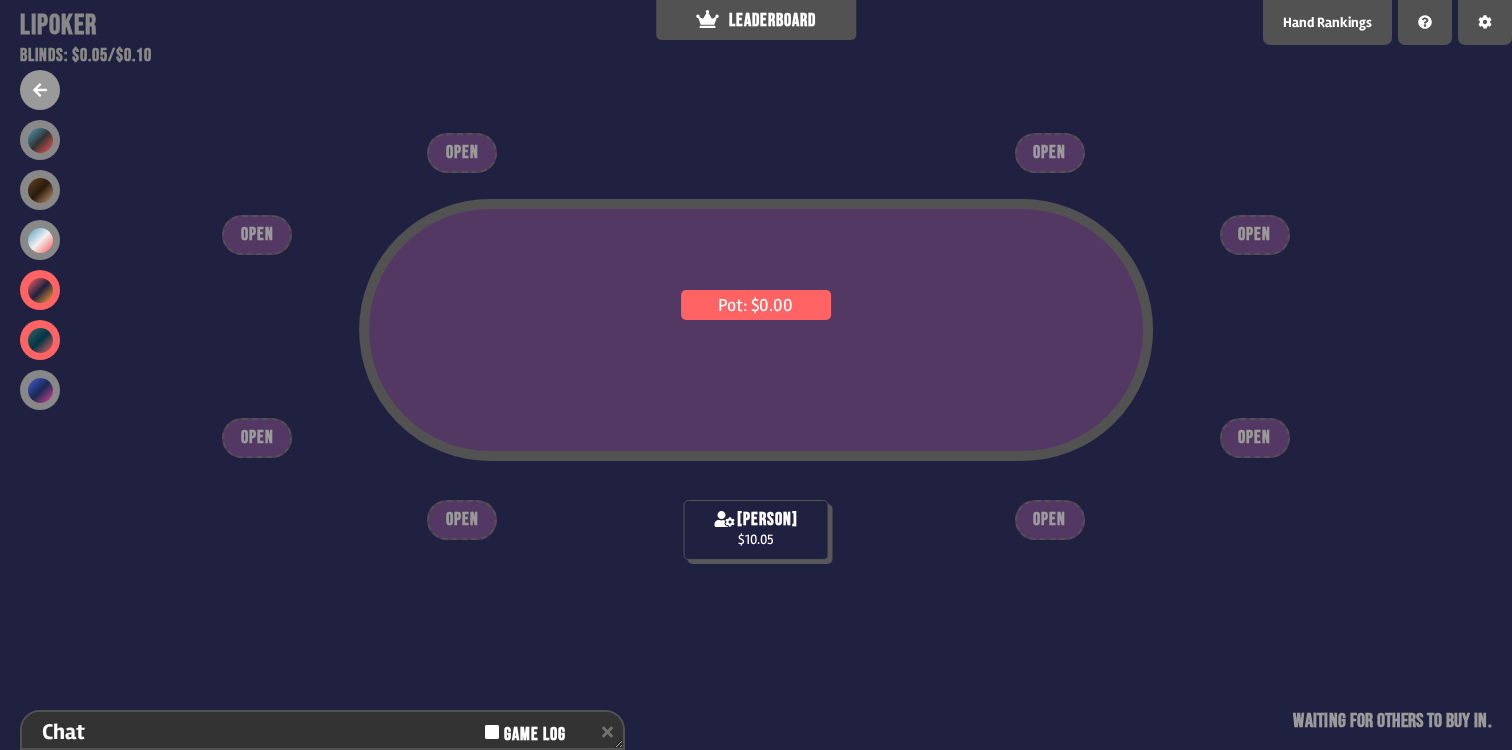 click at bounding box center [40, 340] 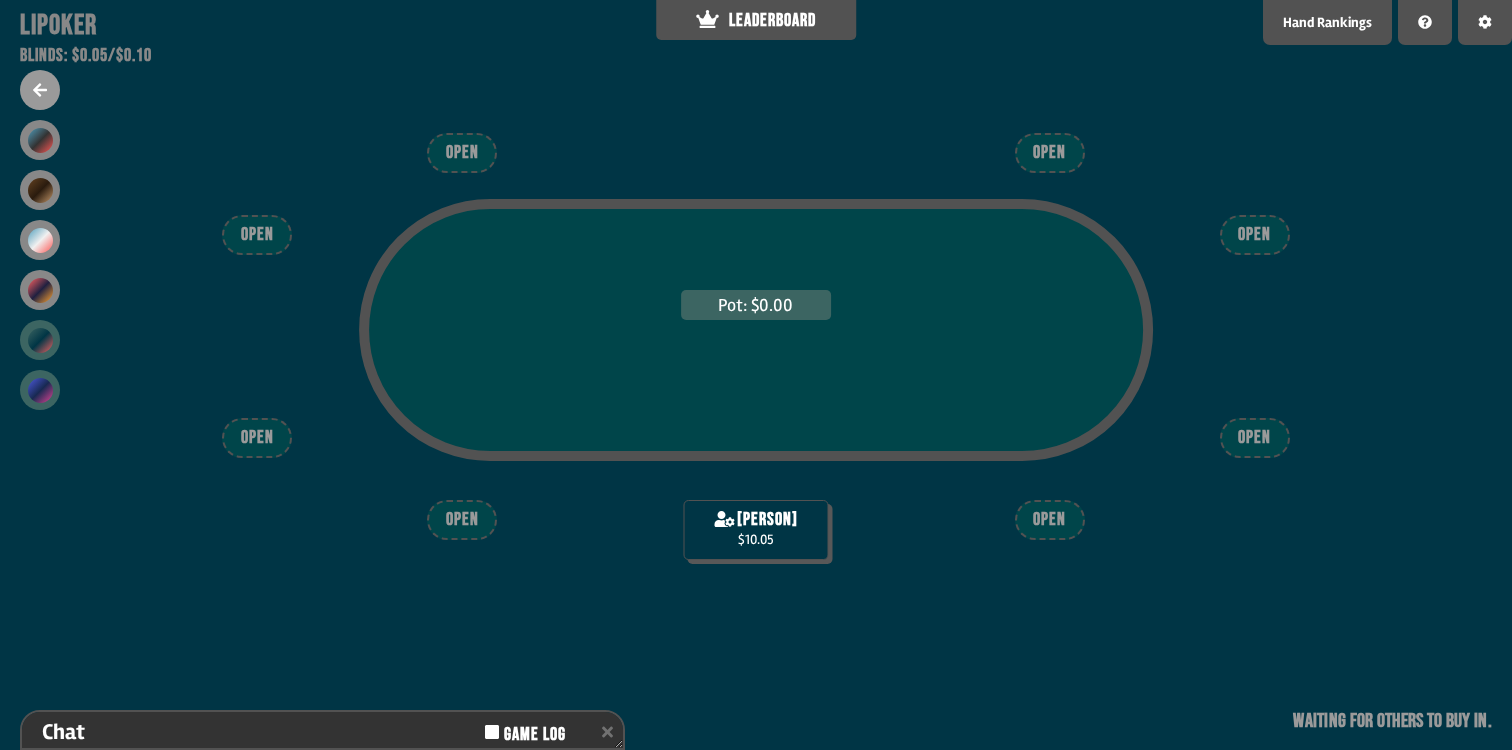 click at bounding box center [40, 390] 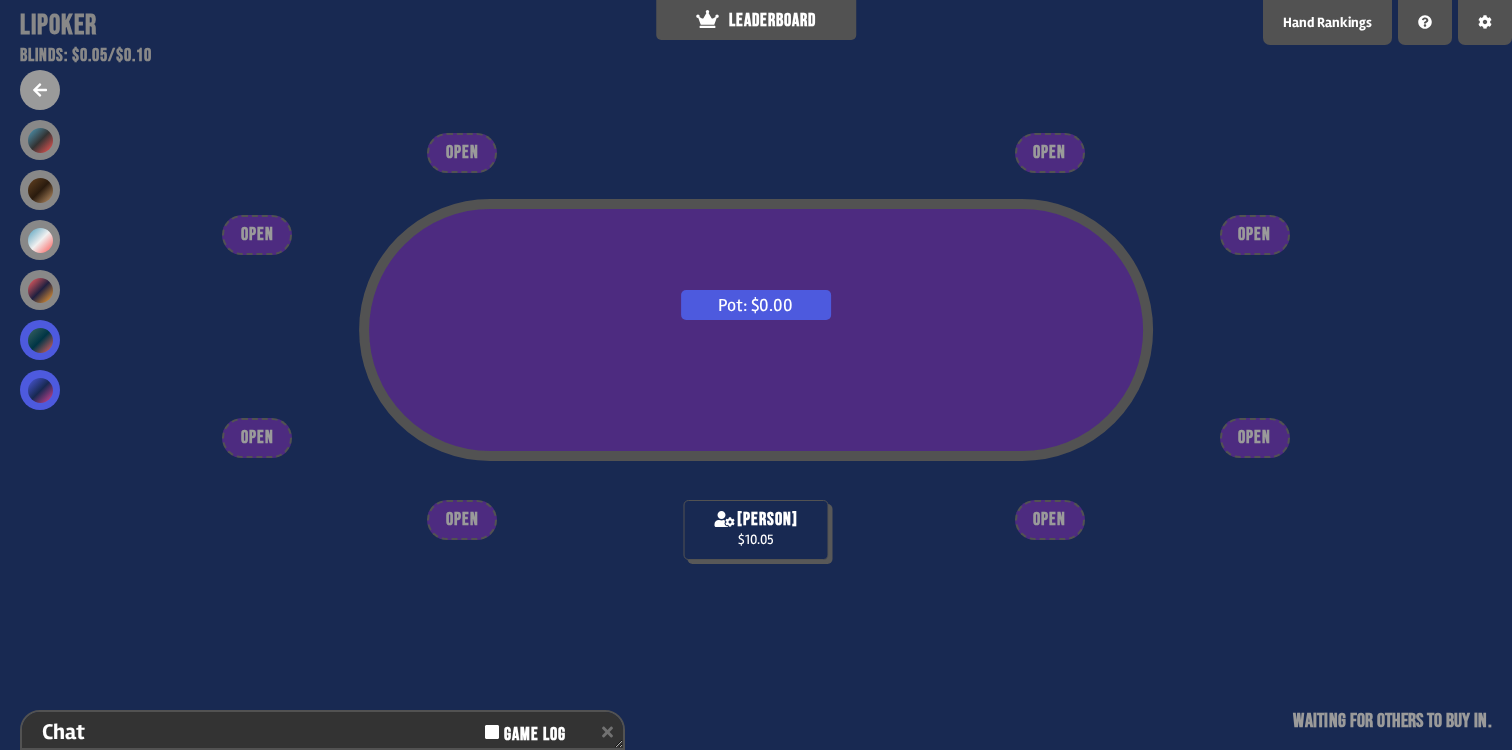 click at bounding box center (40, 340) 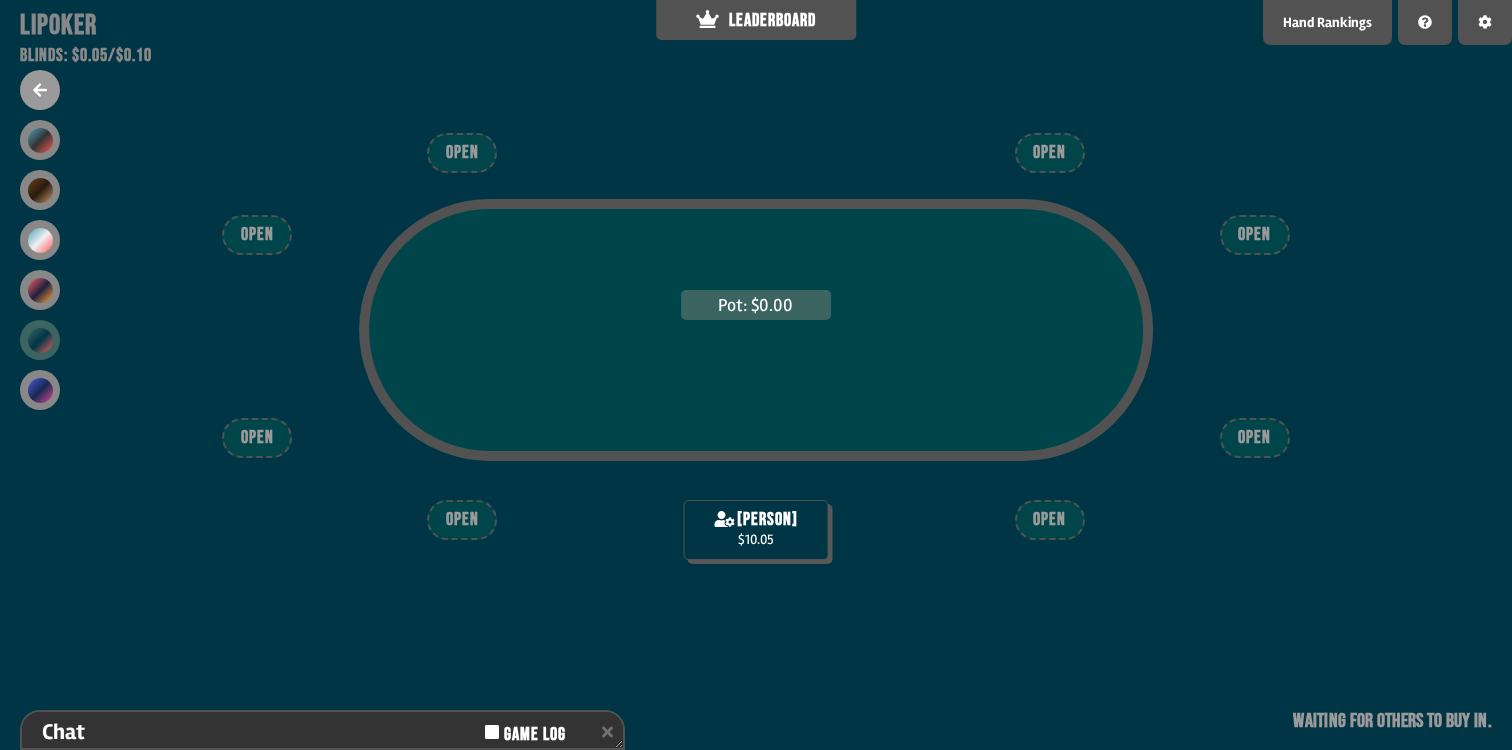 click at bounding box center (40, 90) 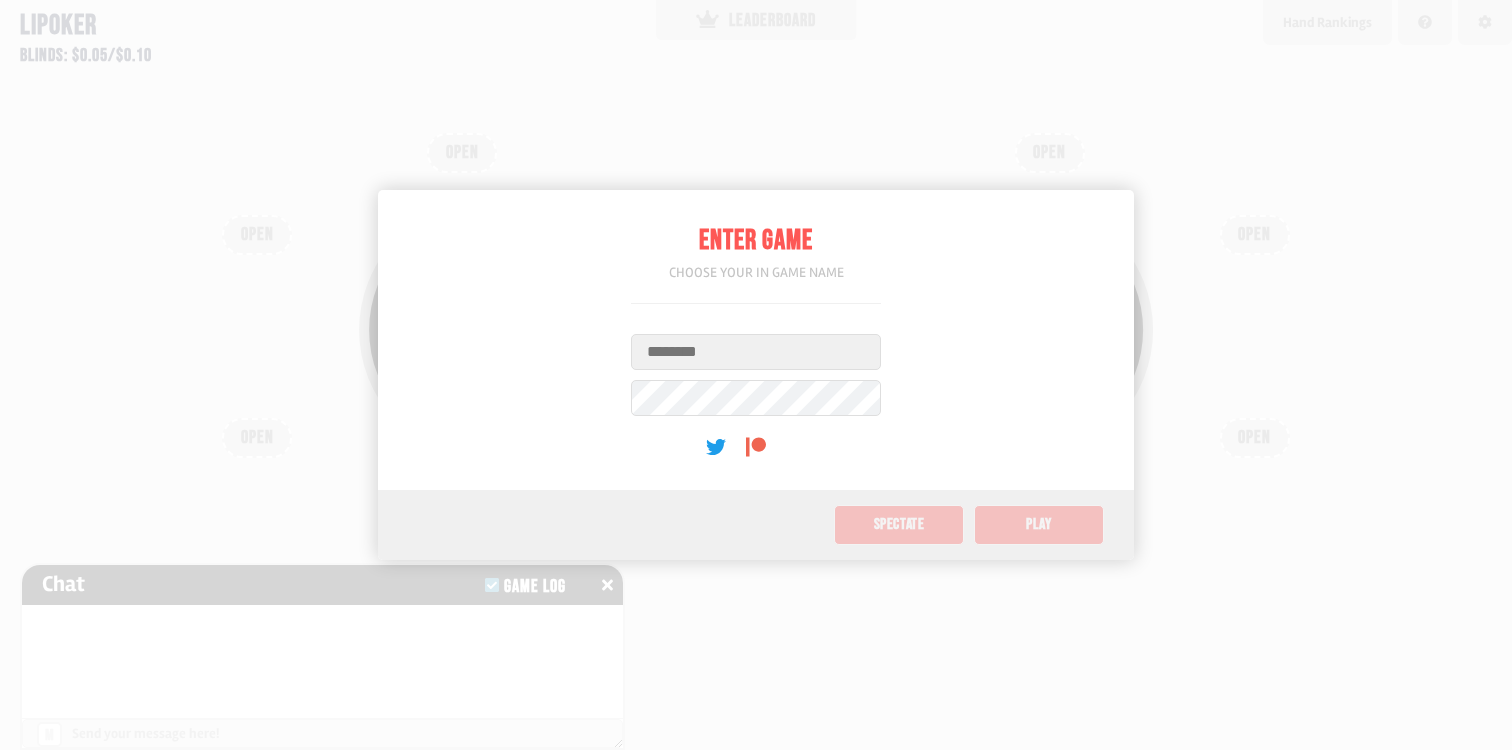 scroll, scrollTop: 0, scrollLeft: 0, axis: both 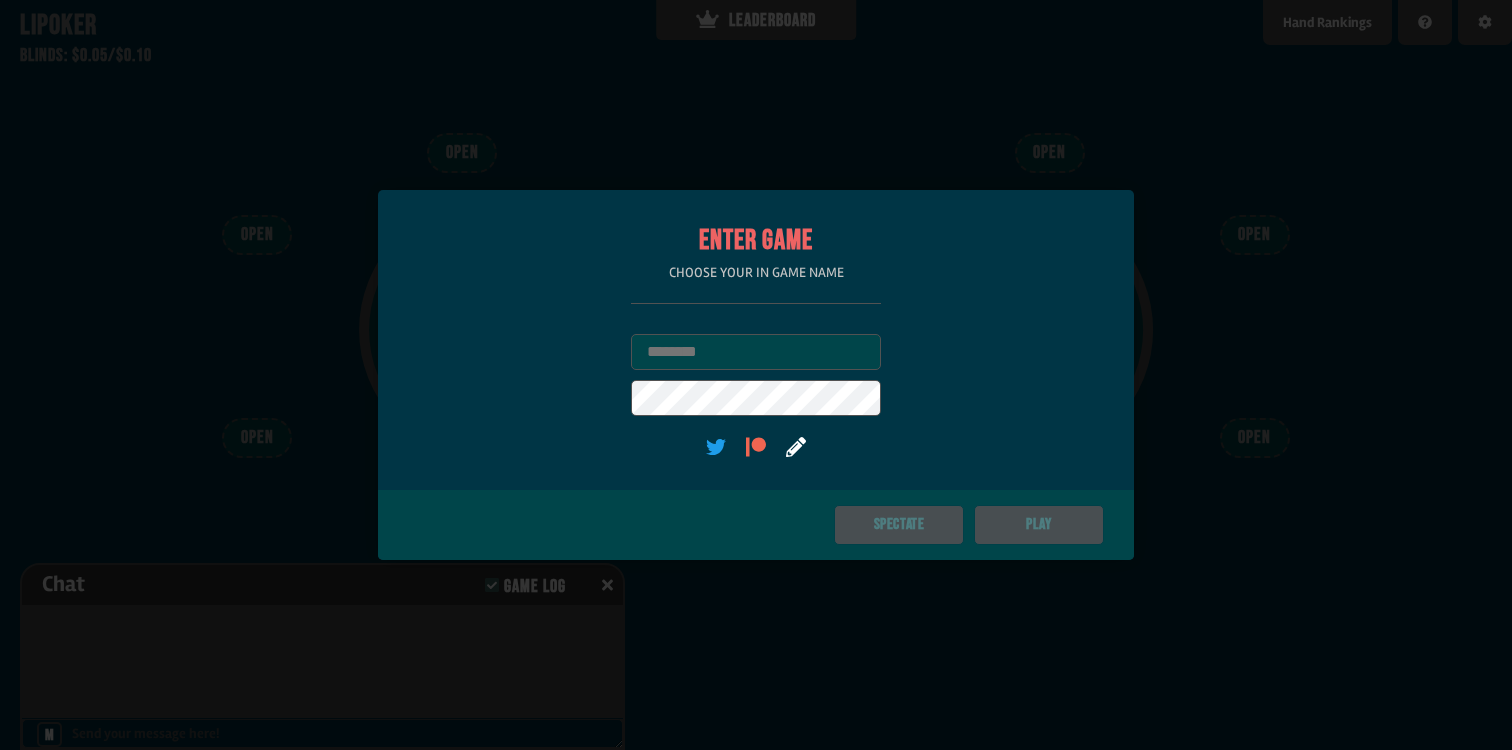 click on "Username" at bounding box center (756, 352) 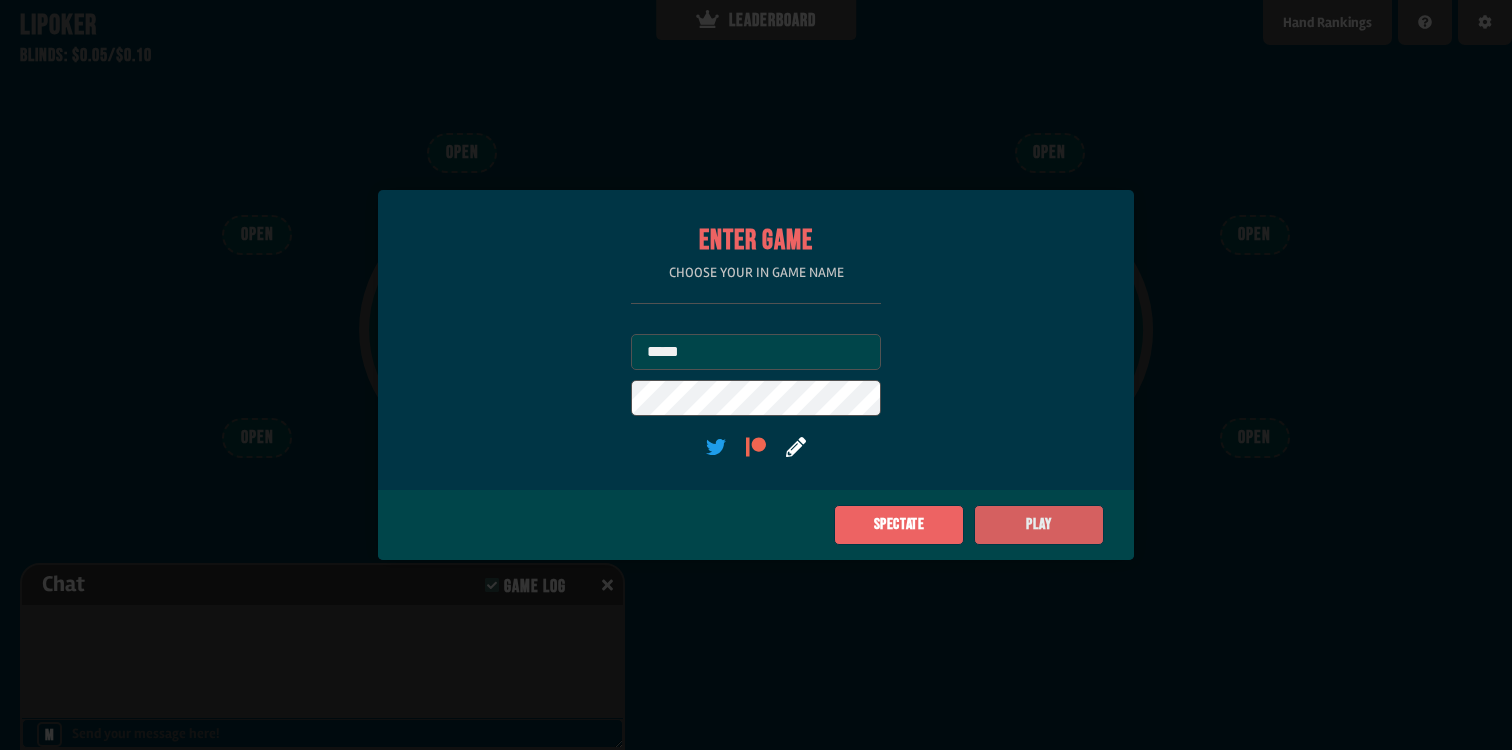 type on "*****" 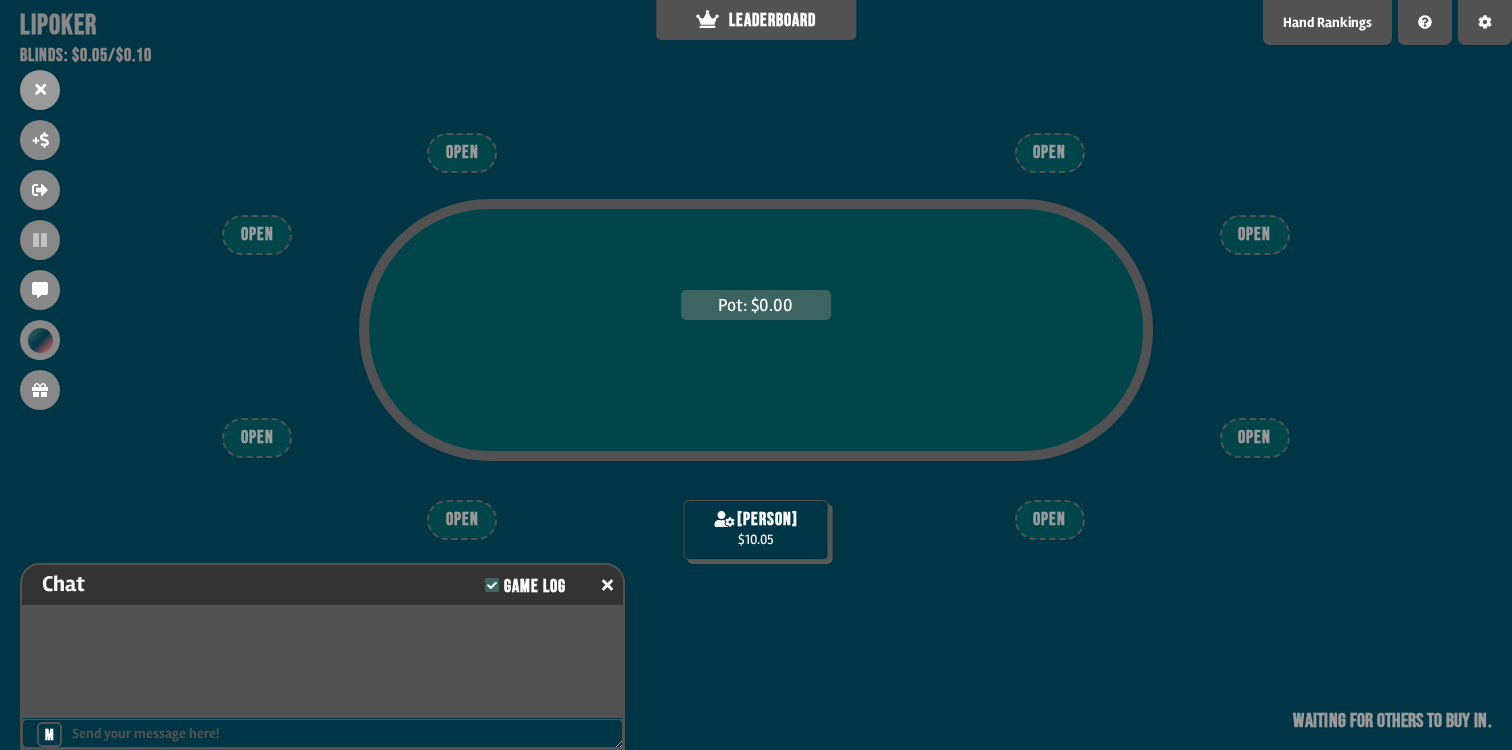 click on "Pot: $0.00   marco $10.05  OPEN OPEN OPEN OPEN OPEN OPEN OPEN OPEN Waiting for others to buy in" at bounding box center (756, 375) 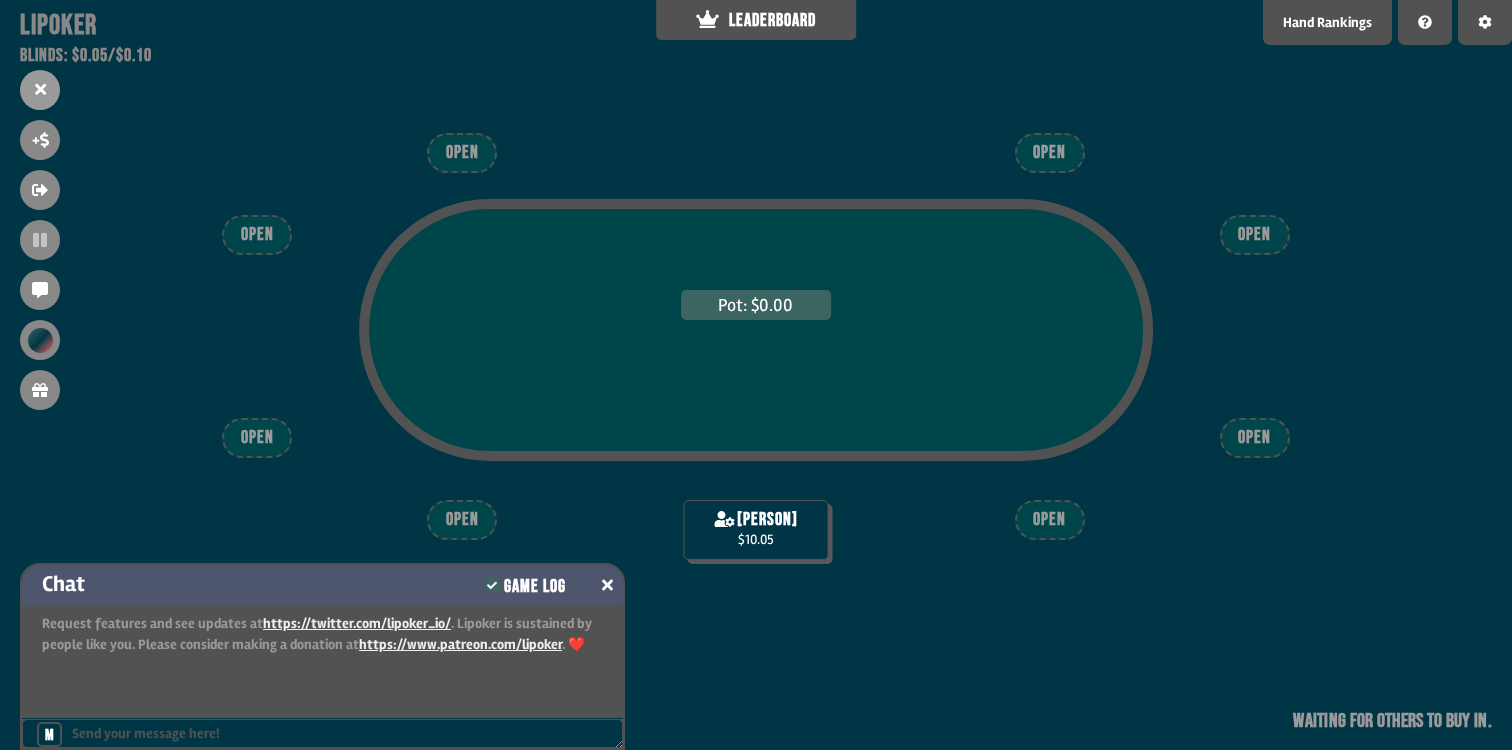 click 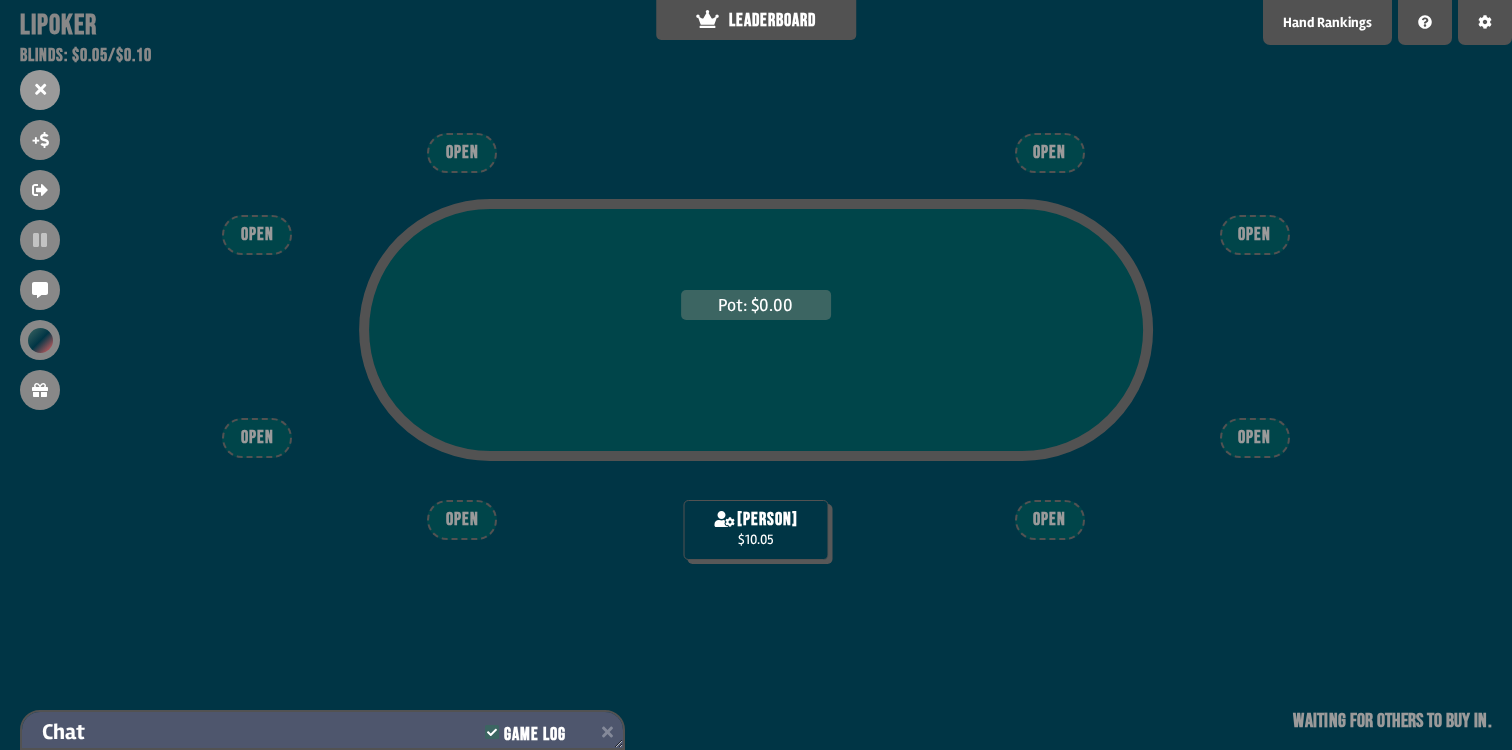 scroll, scrollTop: 58, scrollLeft: 0, axis: vertical 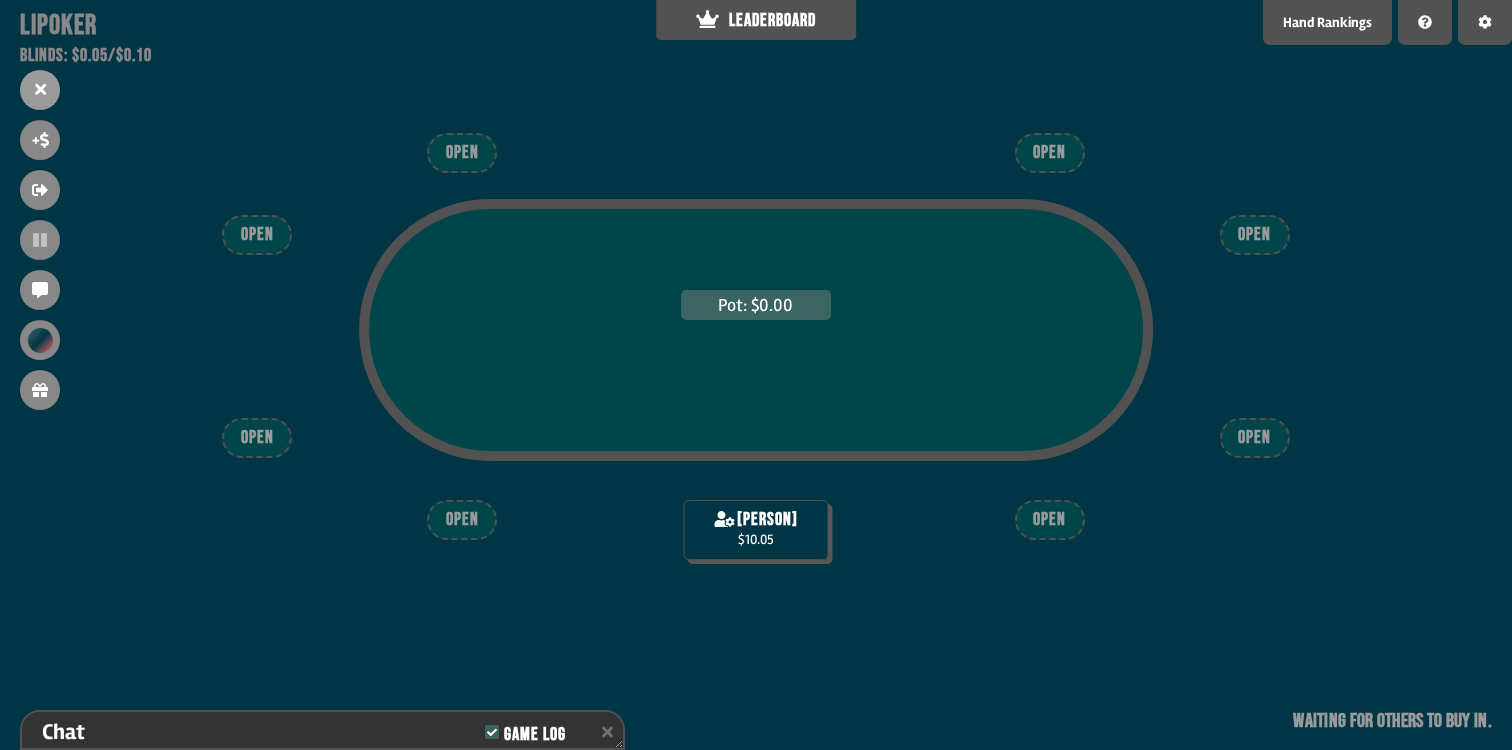 click on "marco $10.05" at bounding box center [756, 530] 